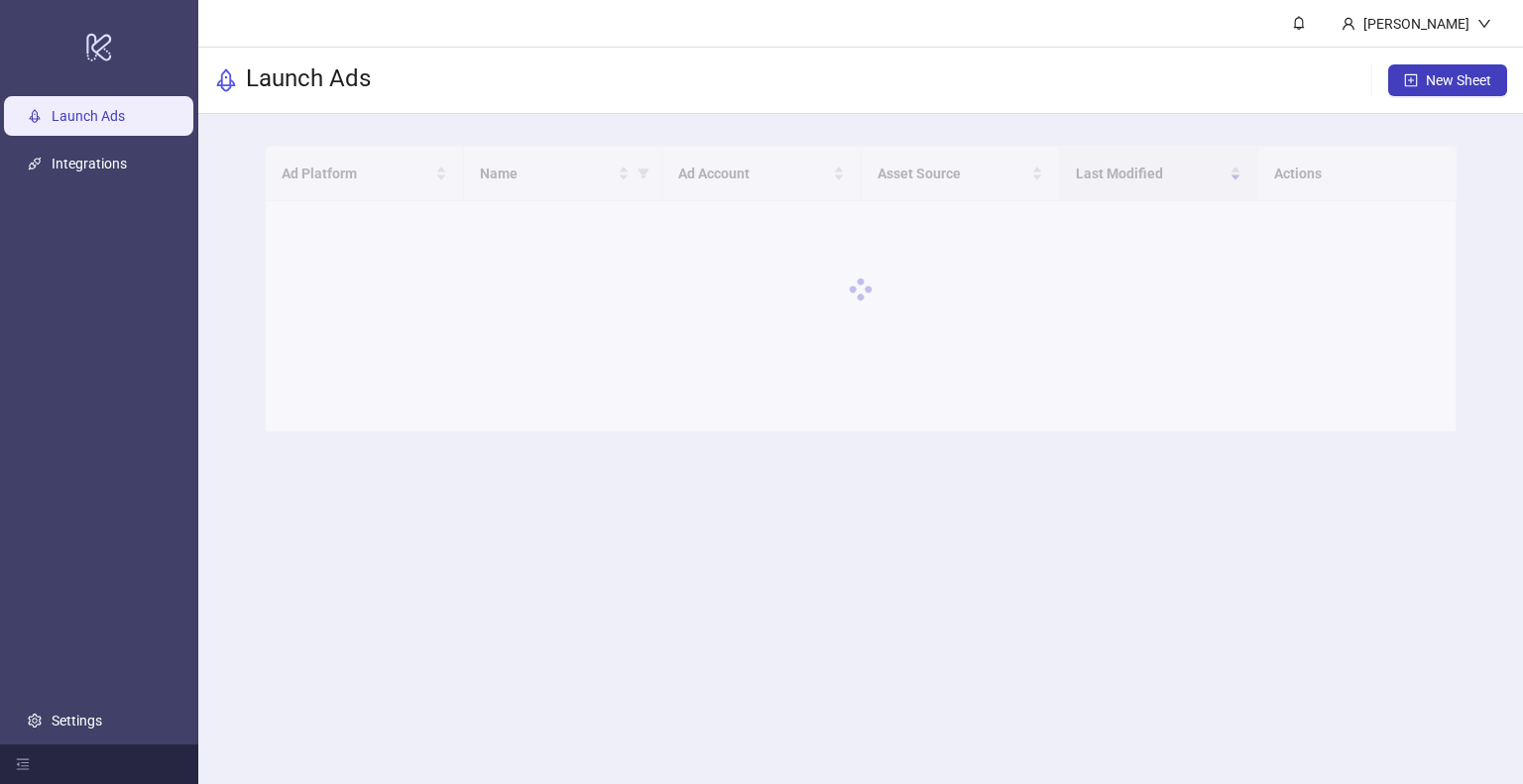 scroll, scrollTop: 0, scrollLeft: 0, axis: both 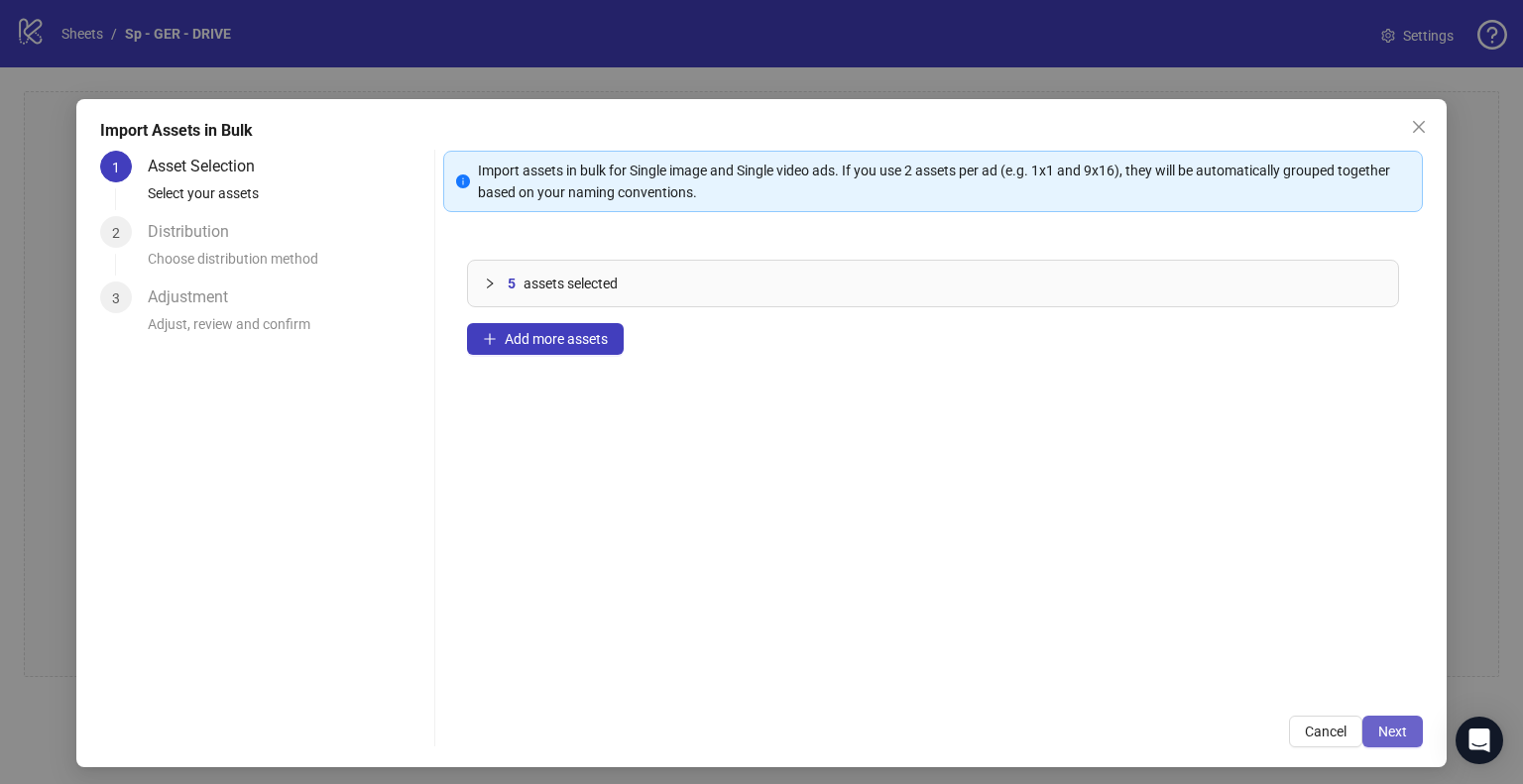 click on "Next" at bounding box center [1392, 731] 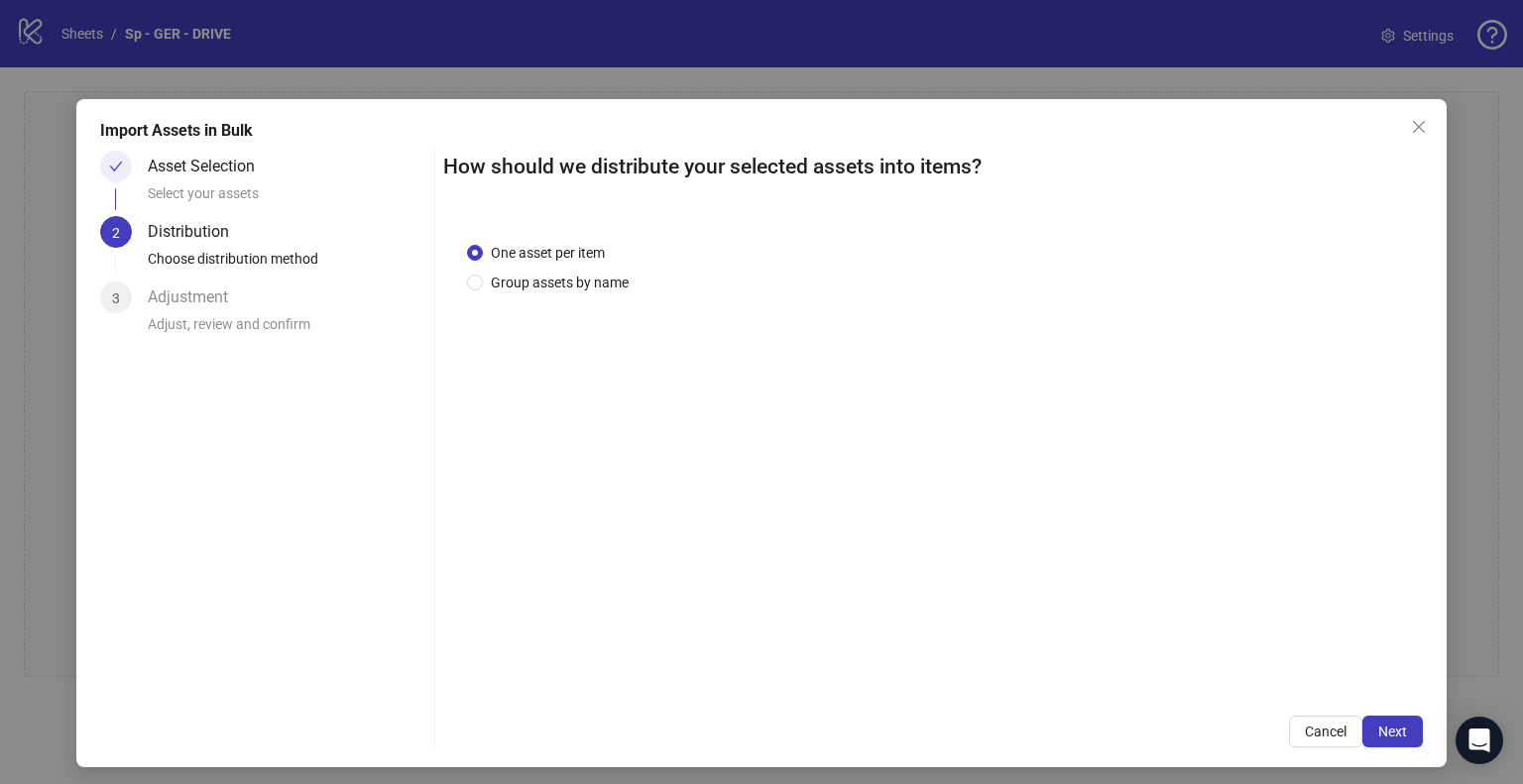 click on "Next" at bounding box center [1392, 731] 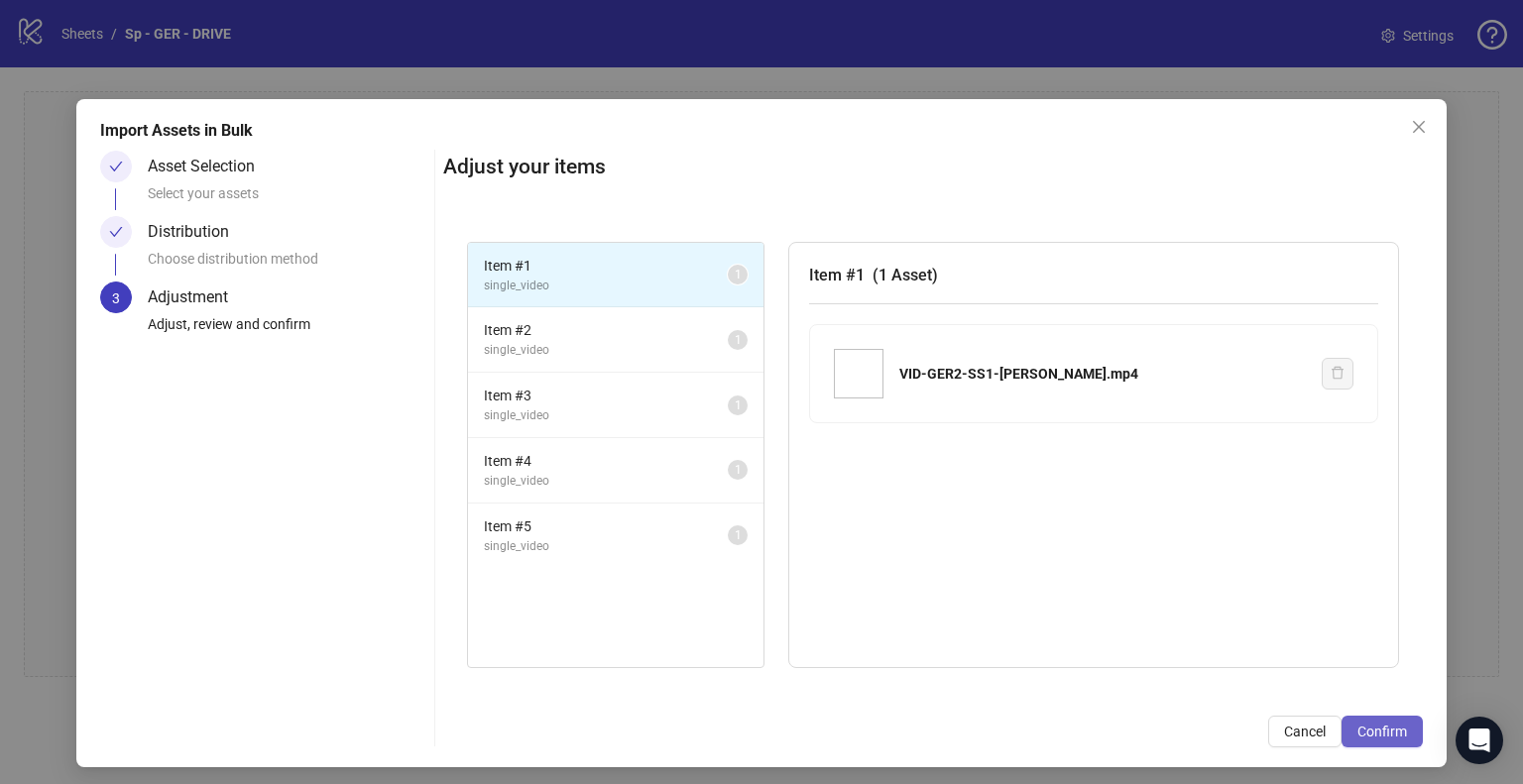 click on "Confirm" at bounding box center [1382, 731] 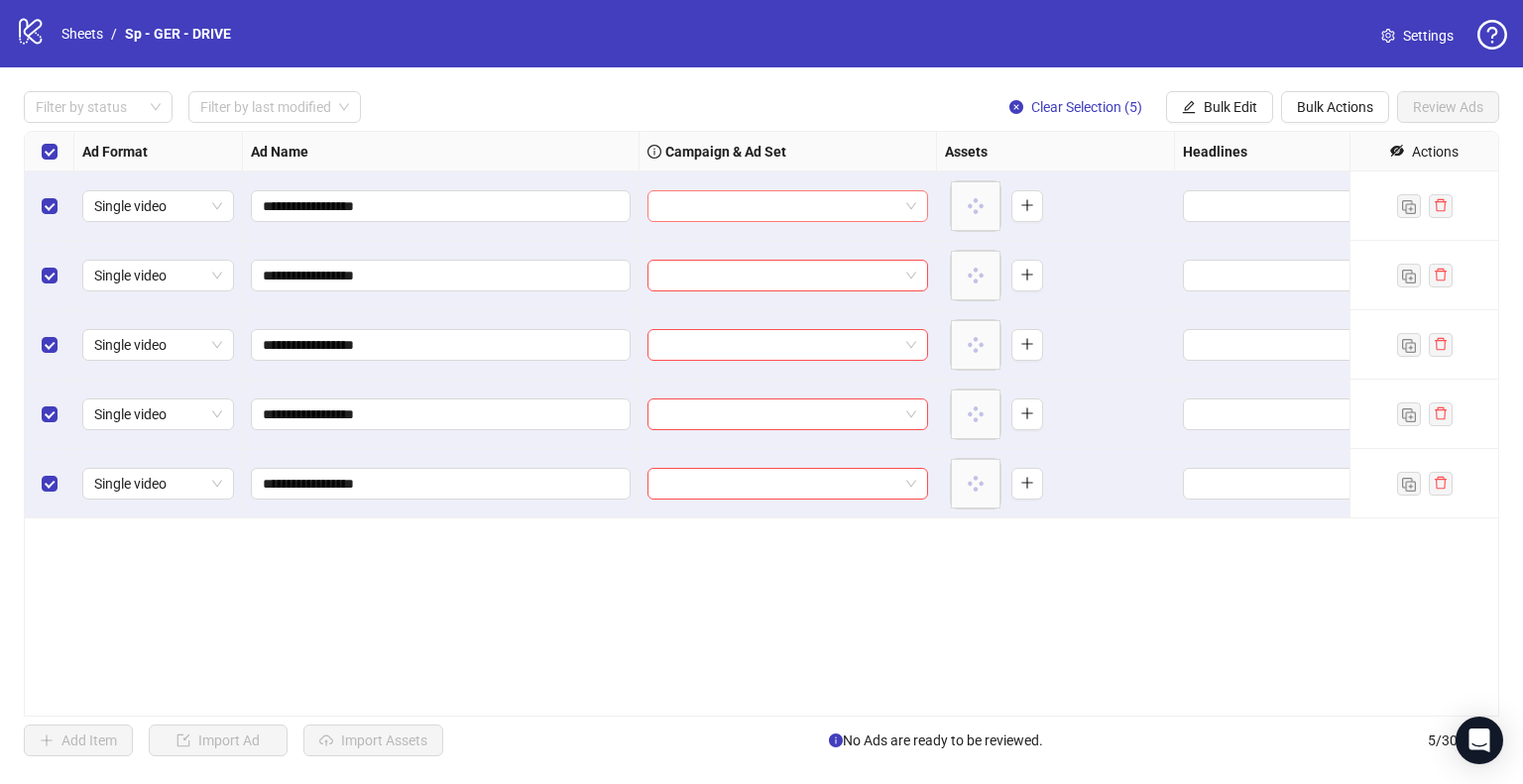 click at bounding box center [787, 206] 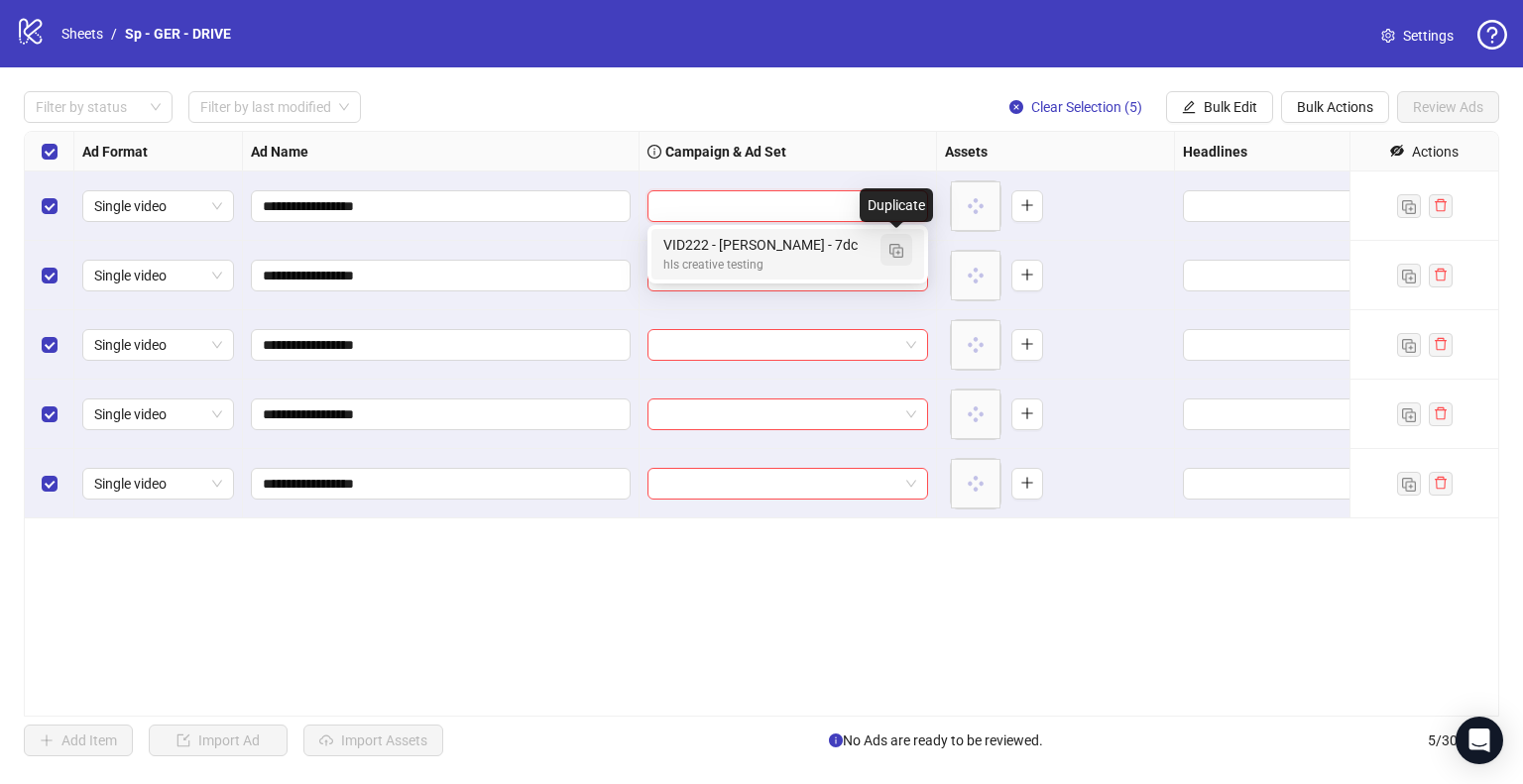 click at bounding box center (896, 250) 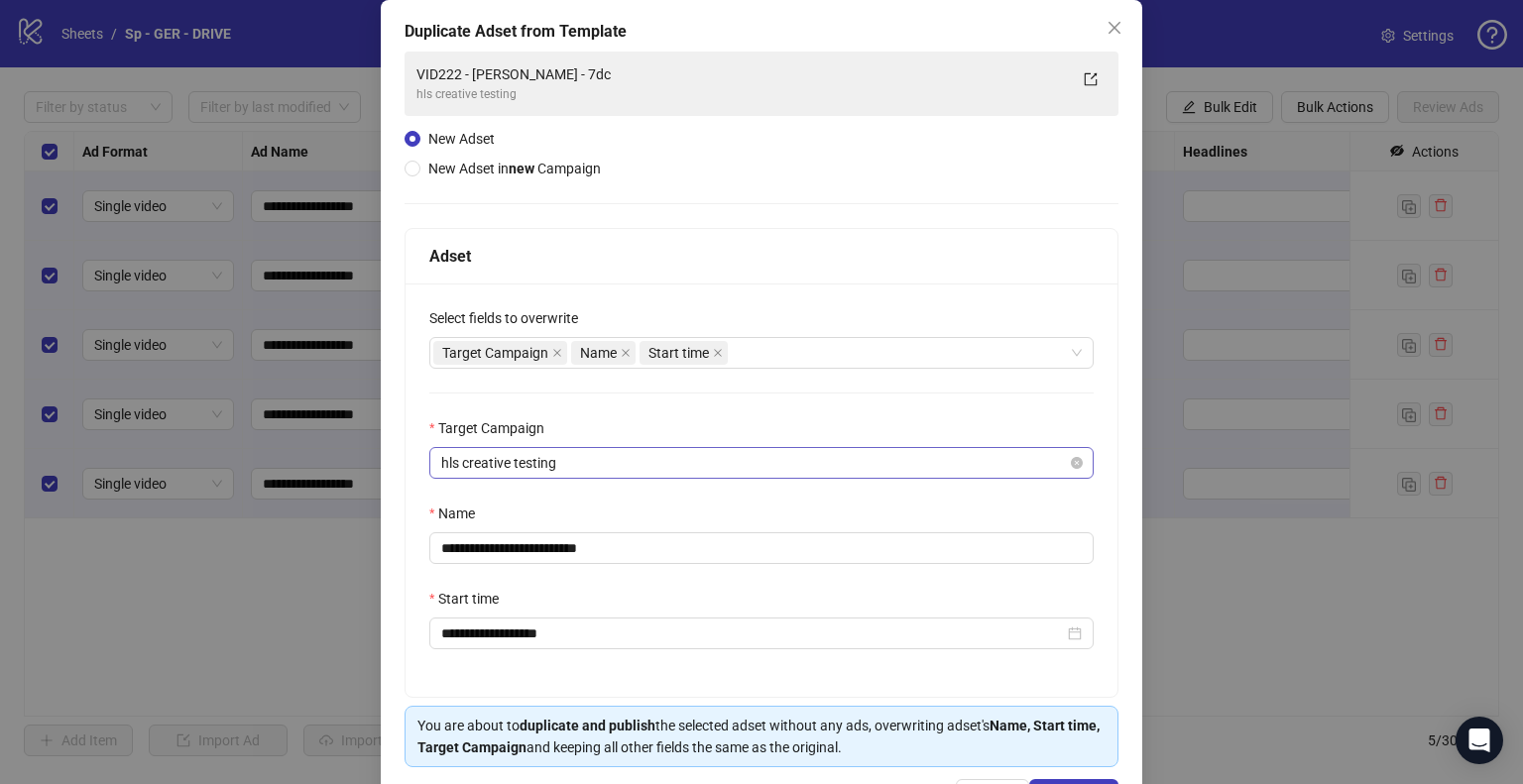 scroll, scrollTop: 168, scrollLeft: 0, axis: vertical 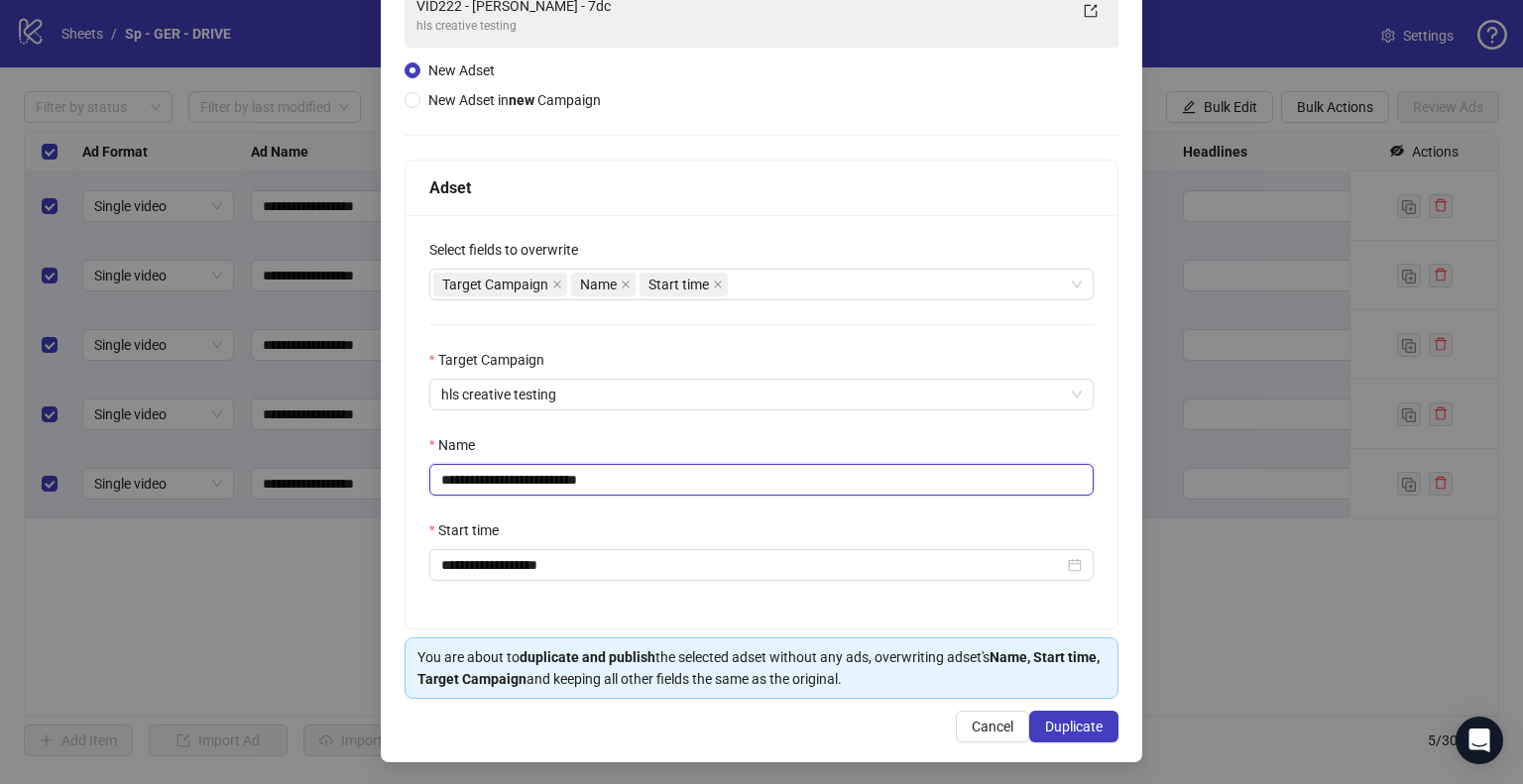 drag, startPoint x: 642, startPoint y: 479, endPoint x: 562, endPoint y: 481, distance: 80.024996 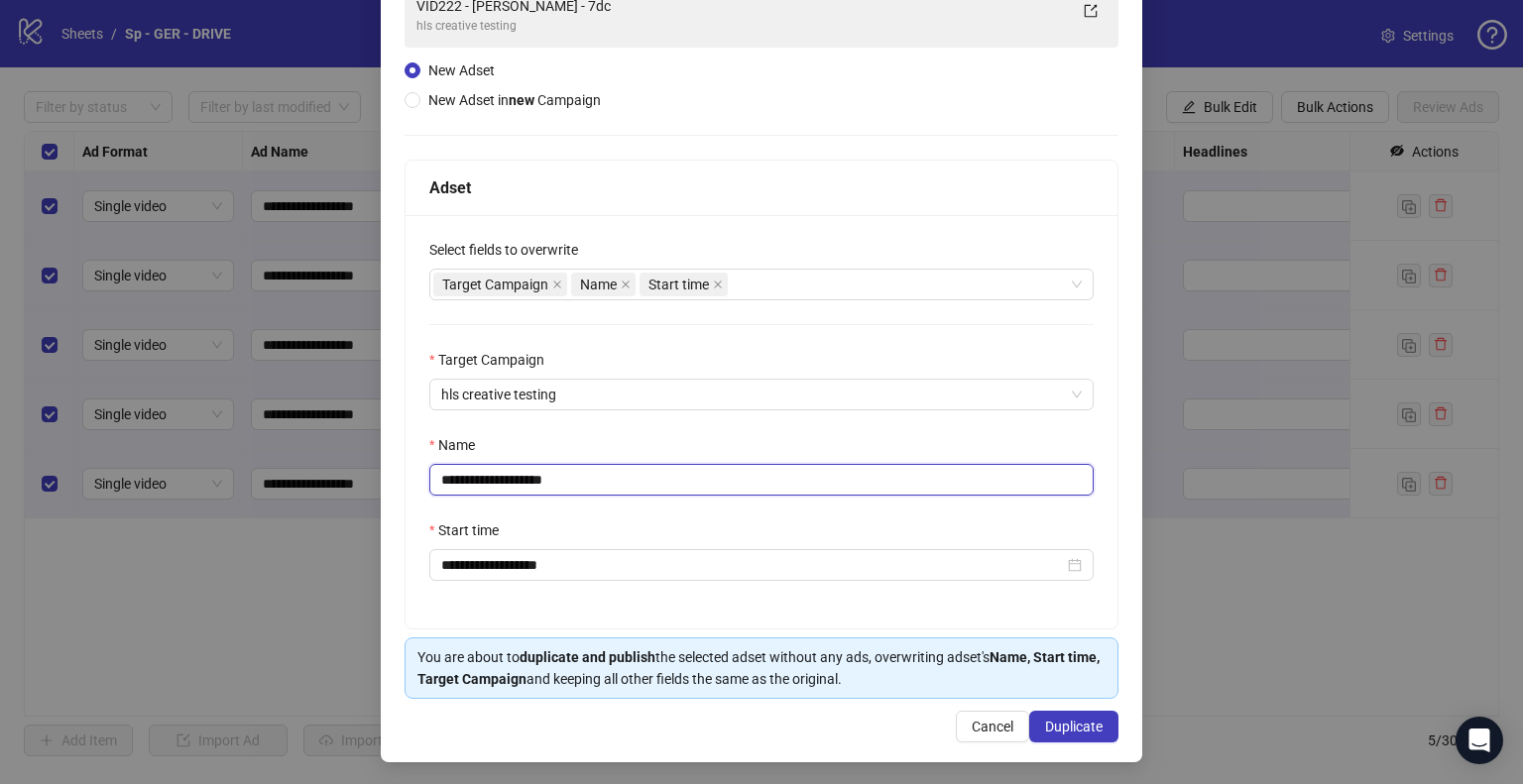 type on "**********" 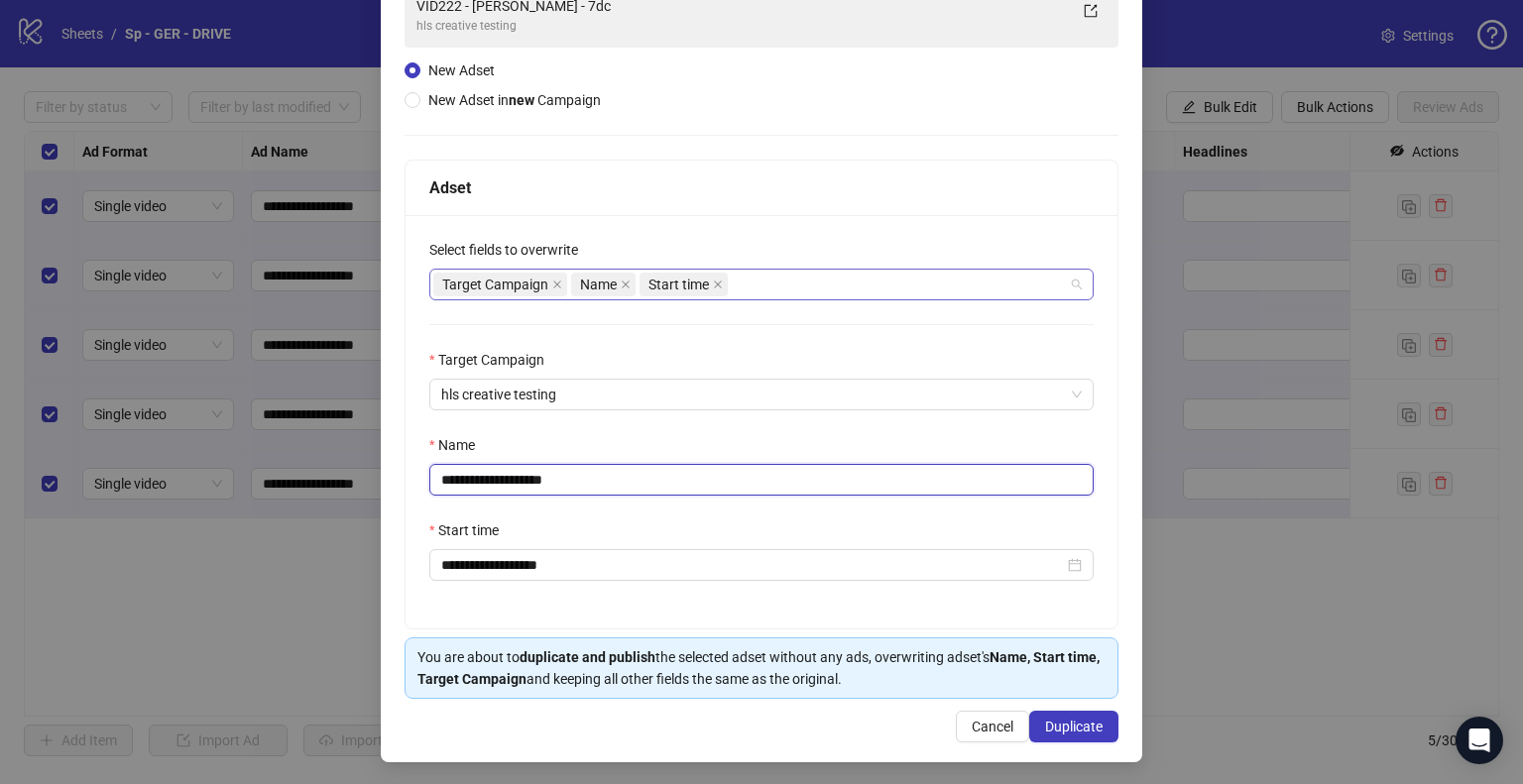 click on "Target Campaign Name Start time" at bounding box center (751, 284) 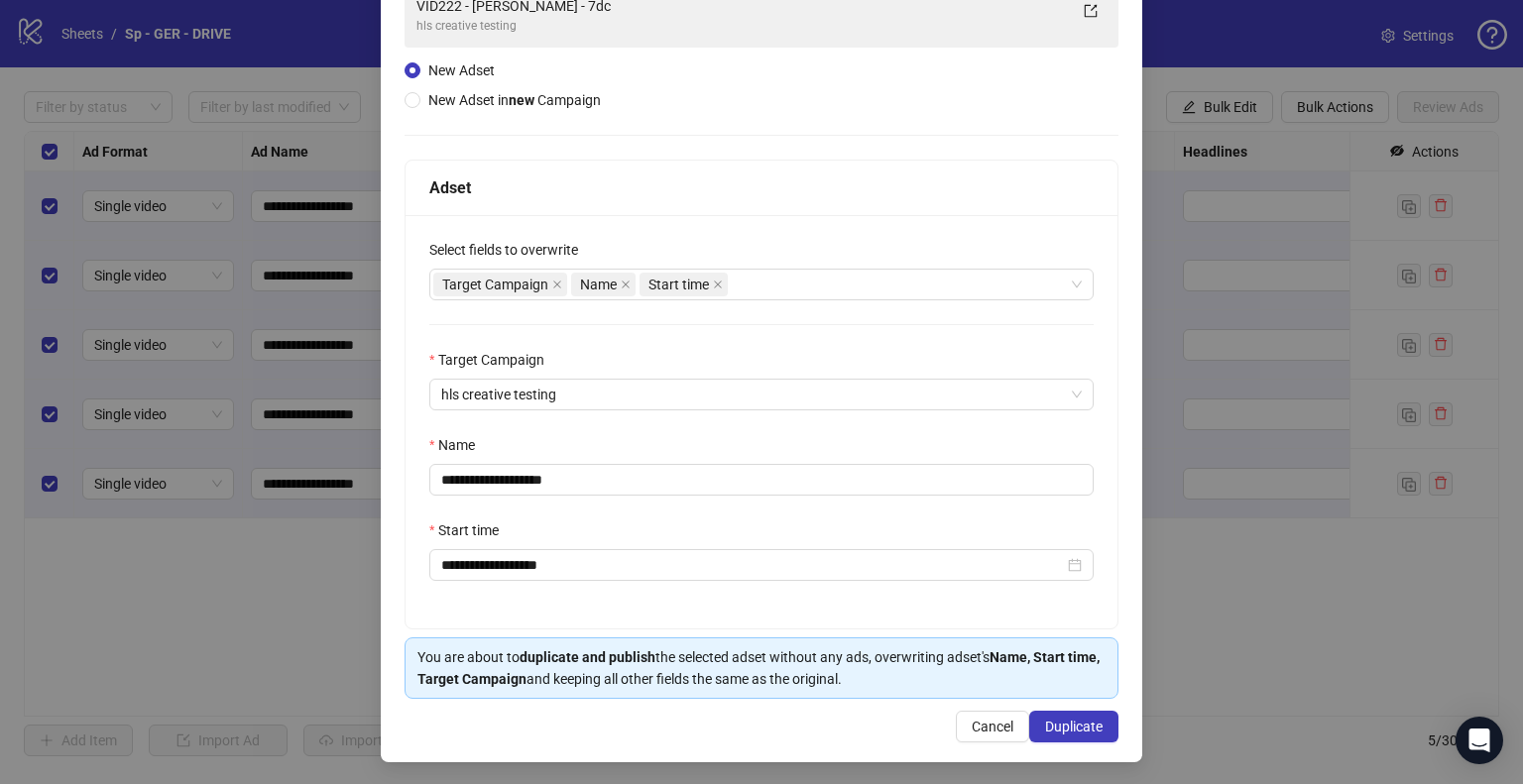click on "**********" at bounding box center (762, 421) 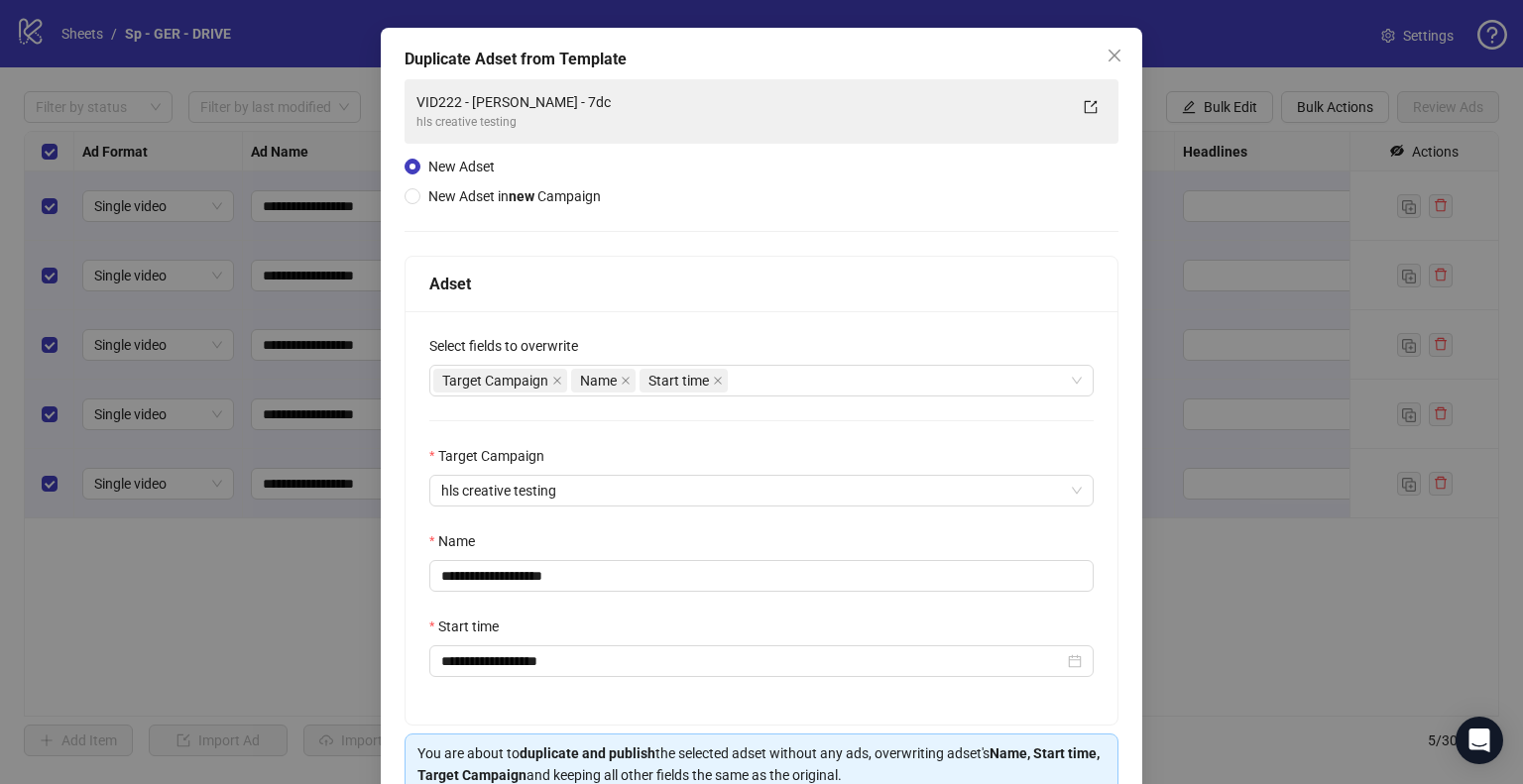 scroll, scrollTop: 168, scrollLeft: 0, axis: vertical 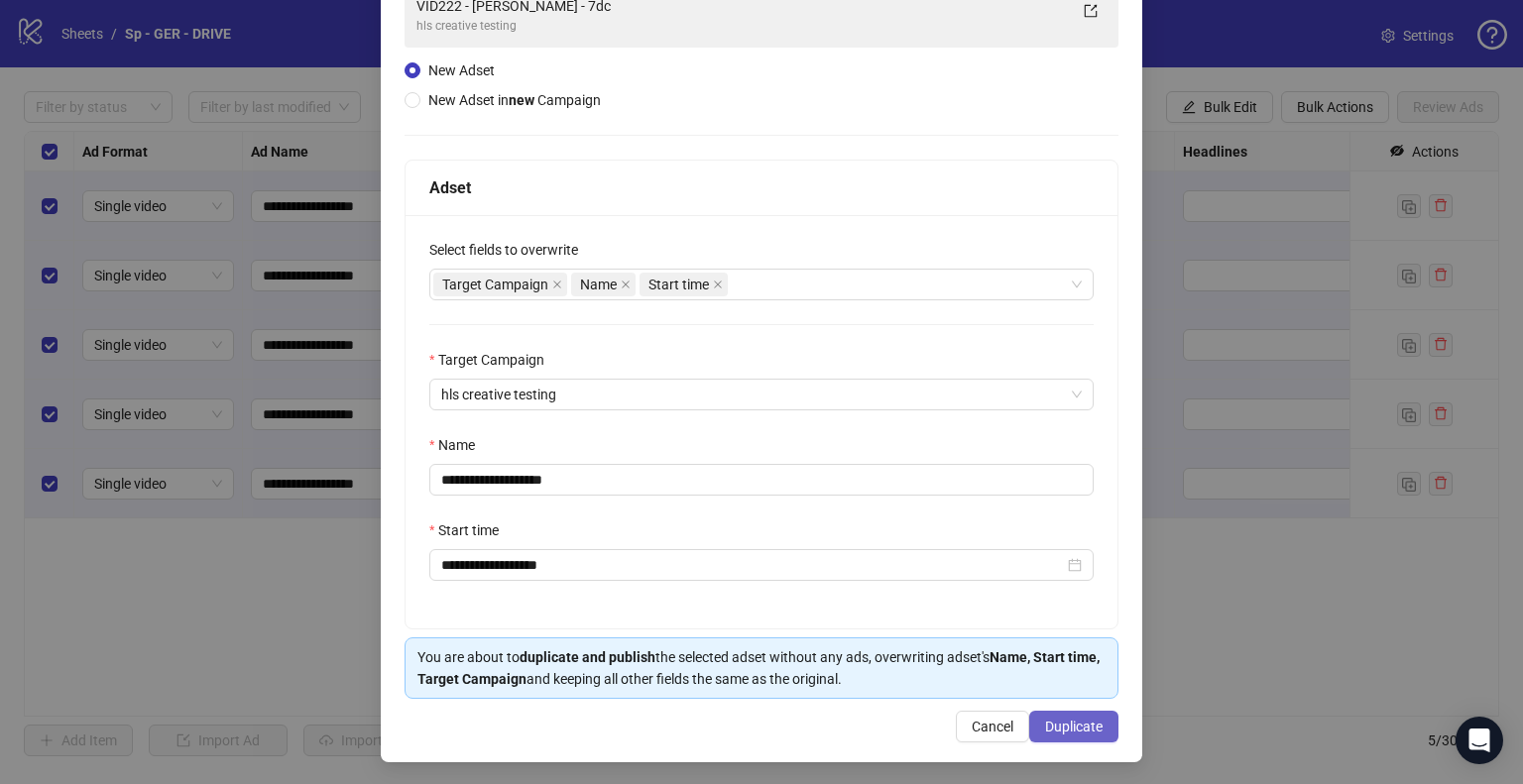click on "Duplicate" at bounding box center (1074, 727) 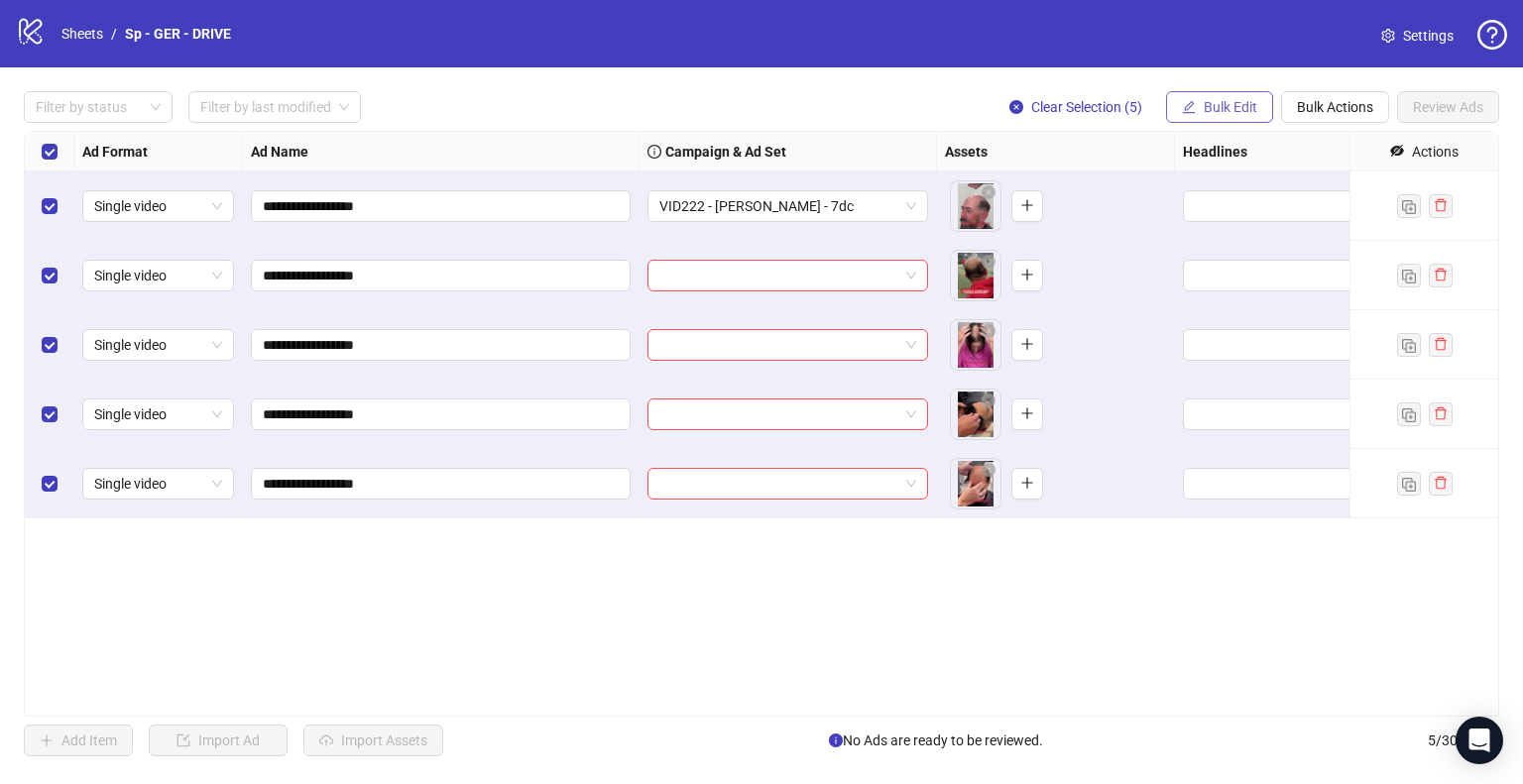 click 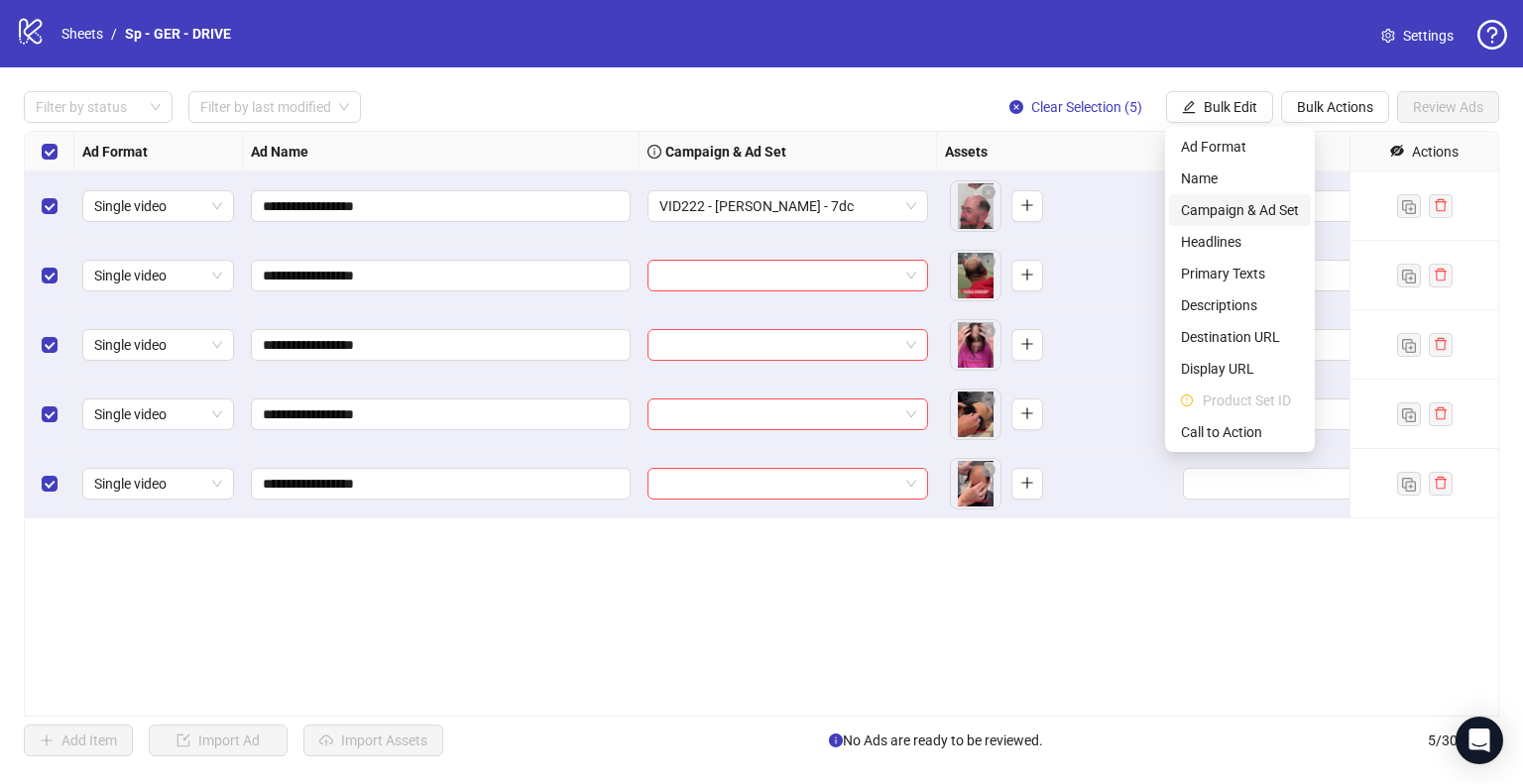 click on "Campaign & Ad Set" at bounding box center (1239, 210) 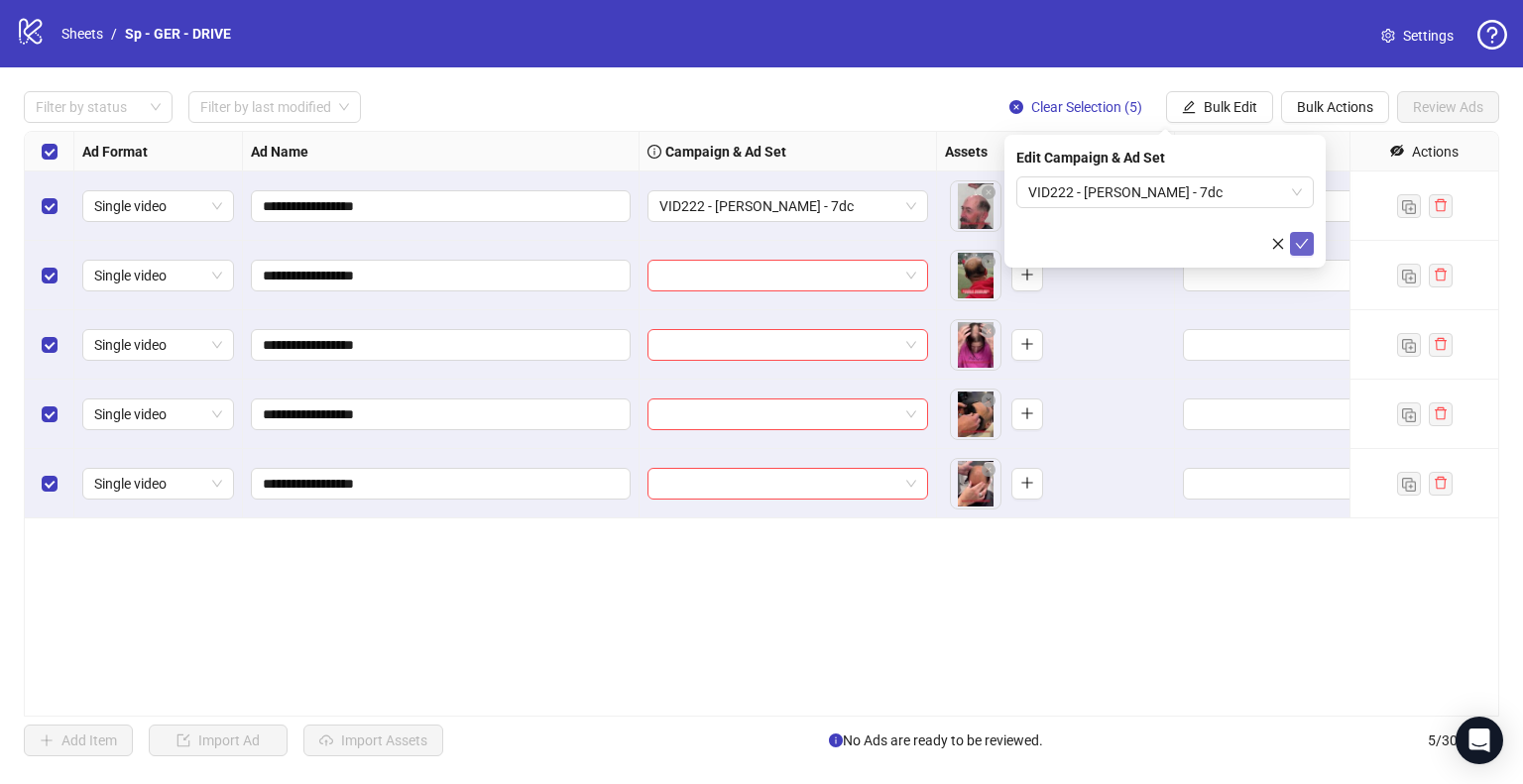 click 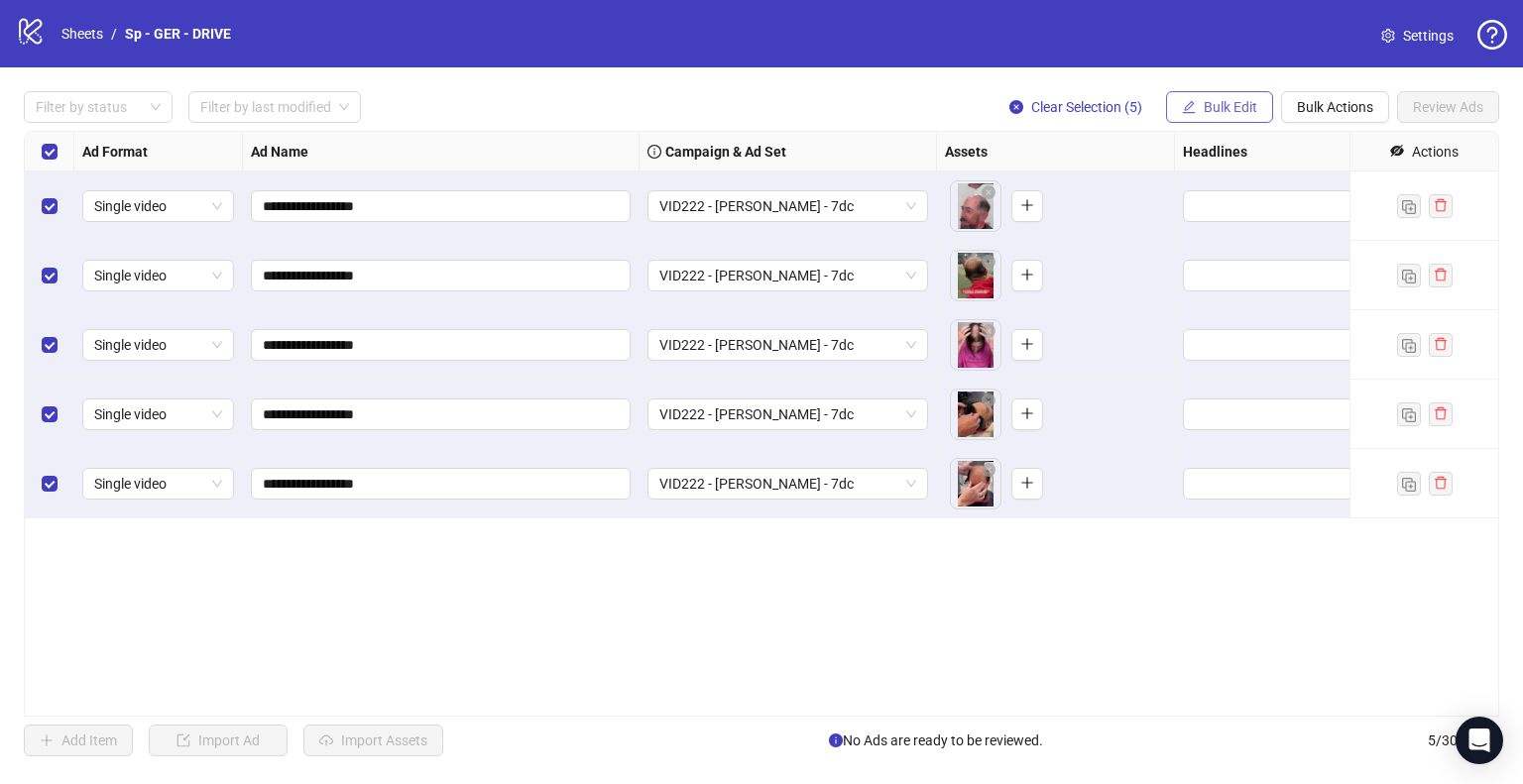 click on "Bulk Edit" at bounding box center [1230, 107] 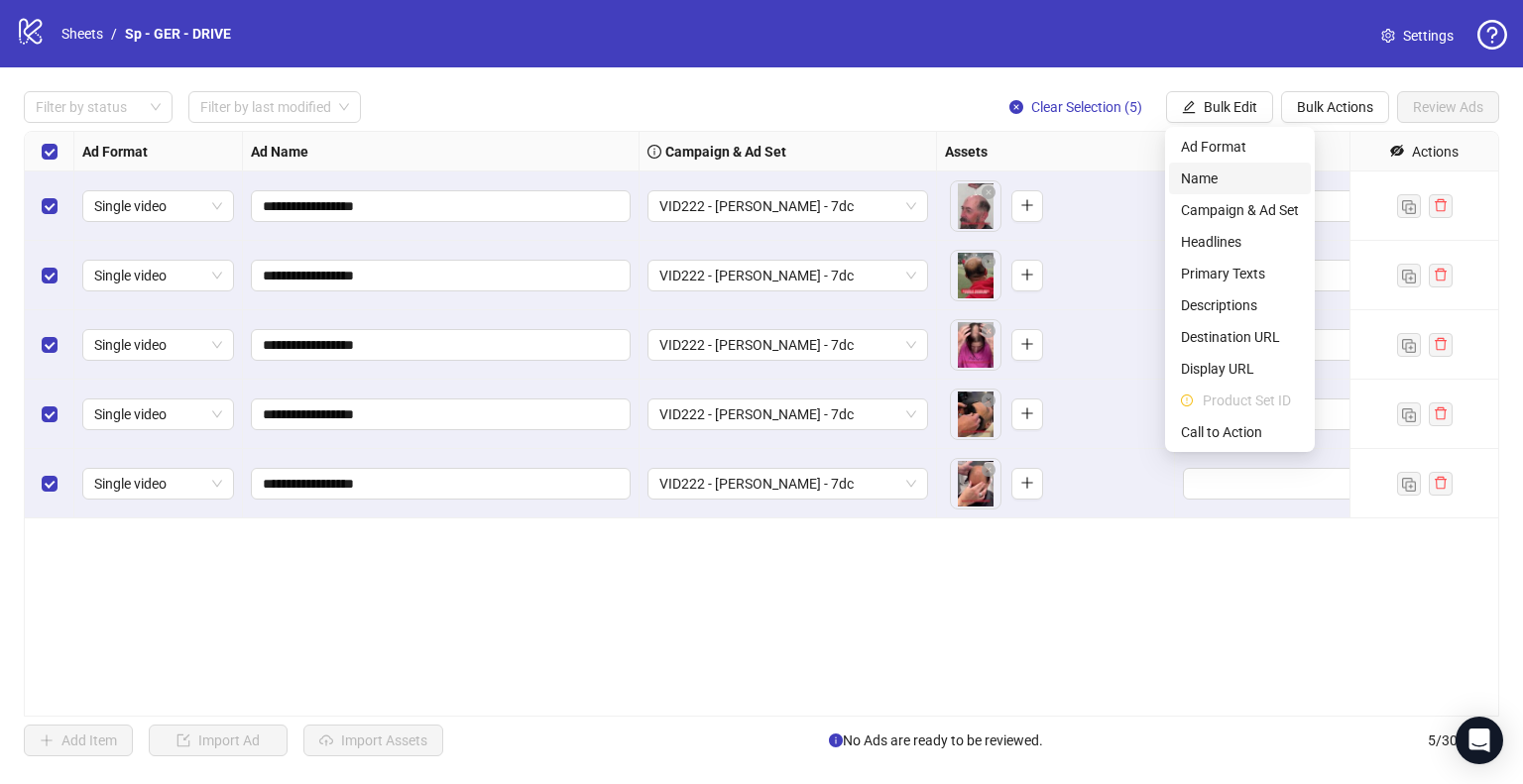click on "Name" at bounding box center (1239, 178) 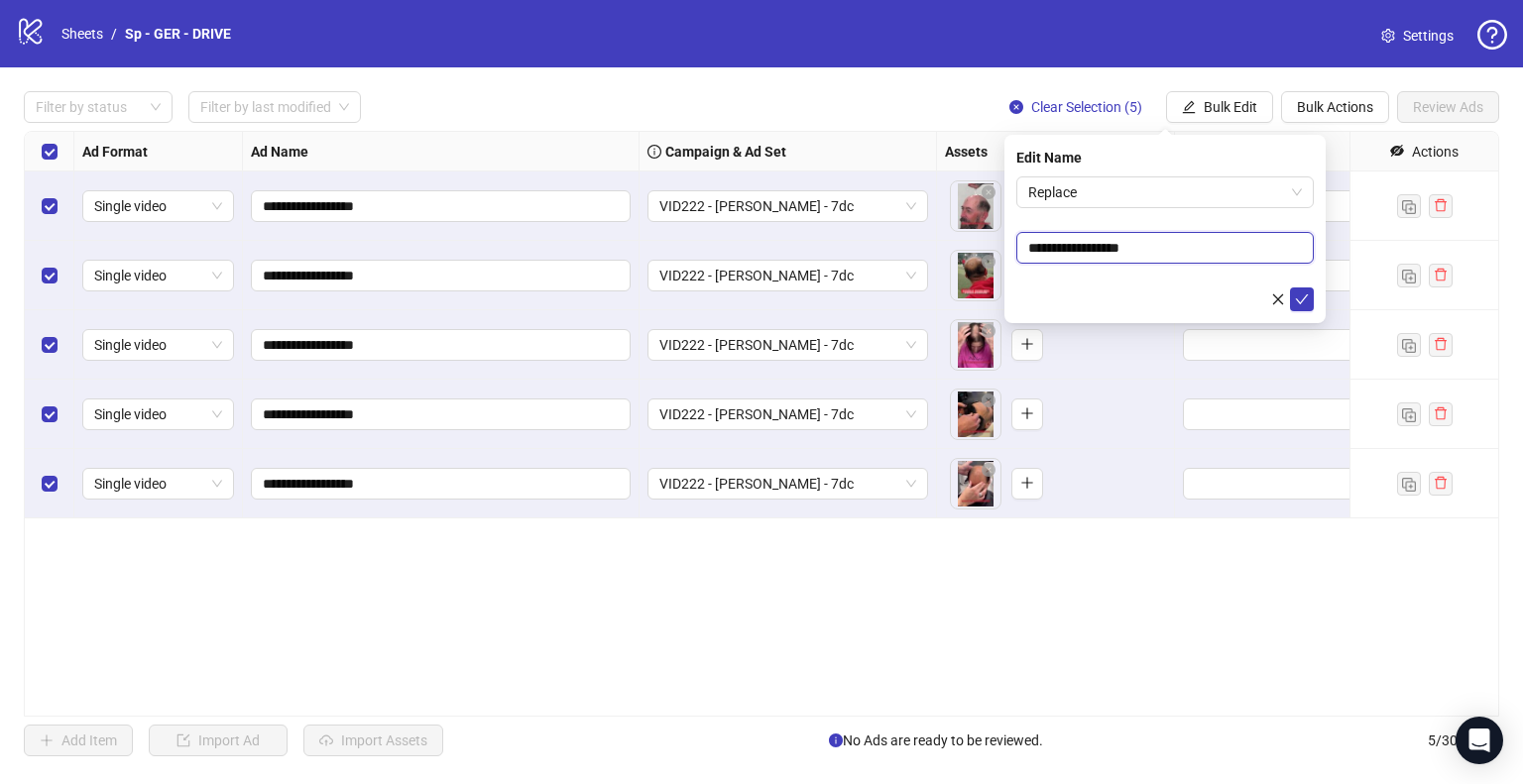 click on "**********" at bounding box center (1165, 248) 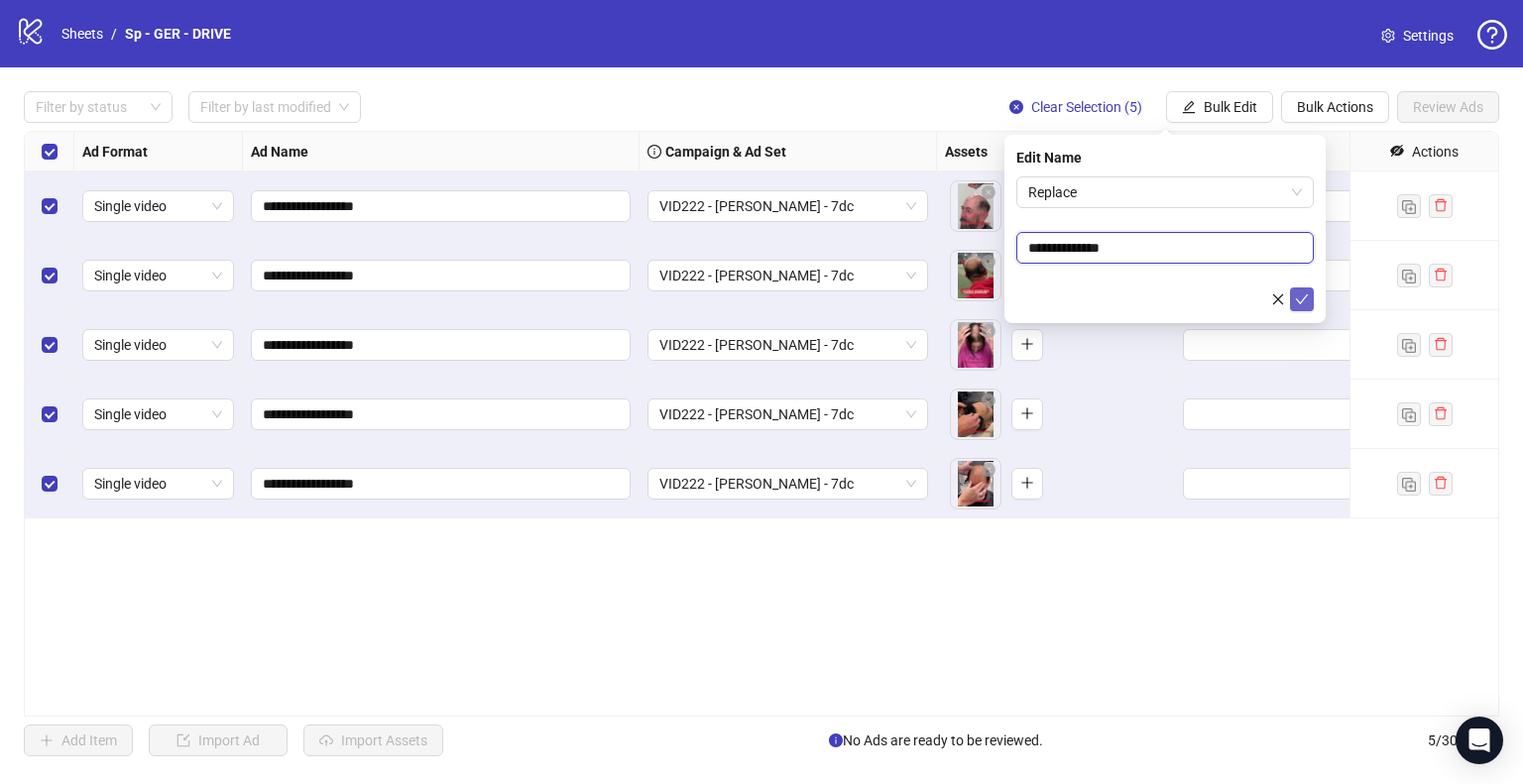 type on "**********" 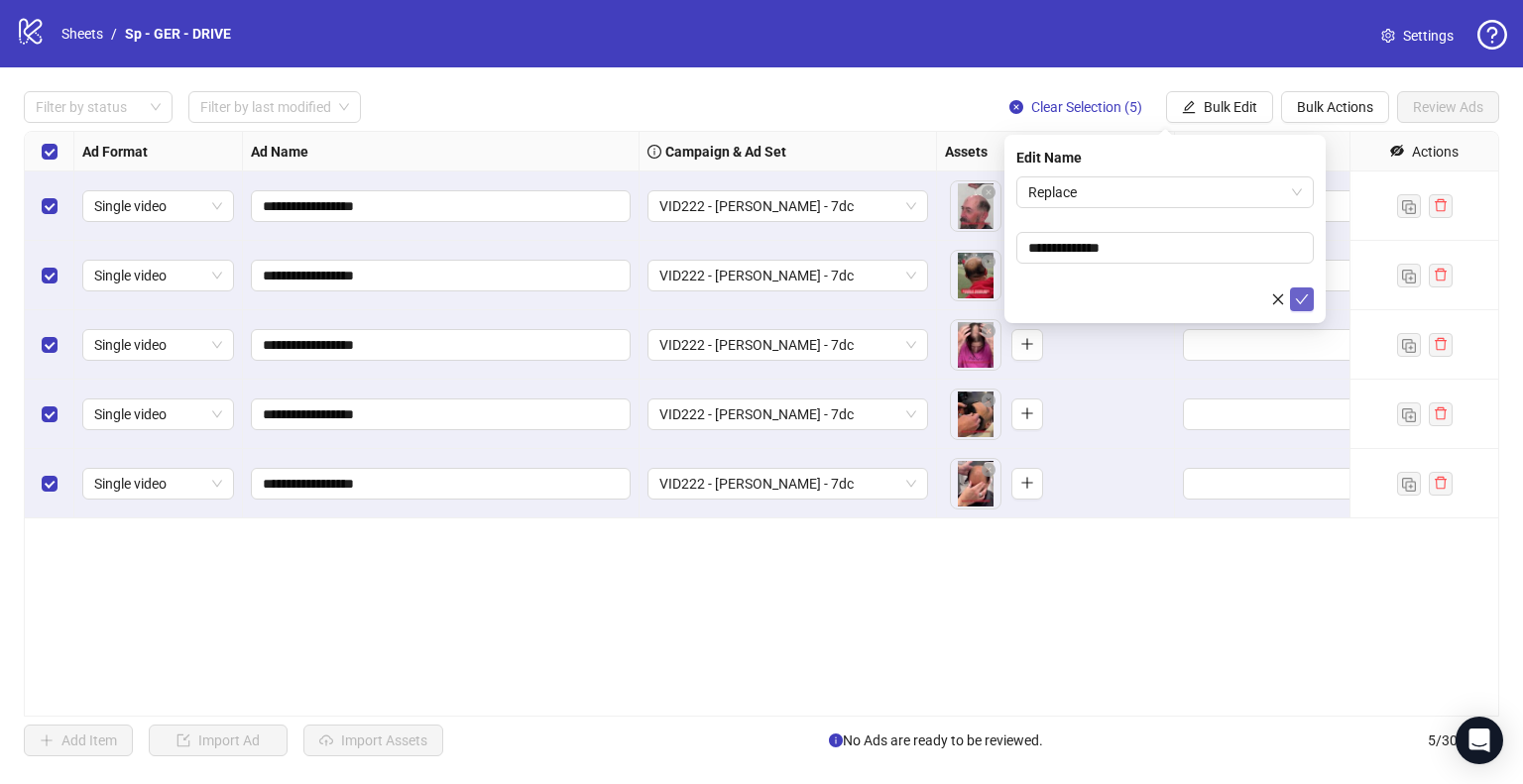 click 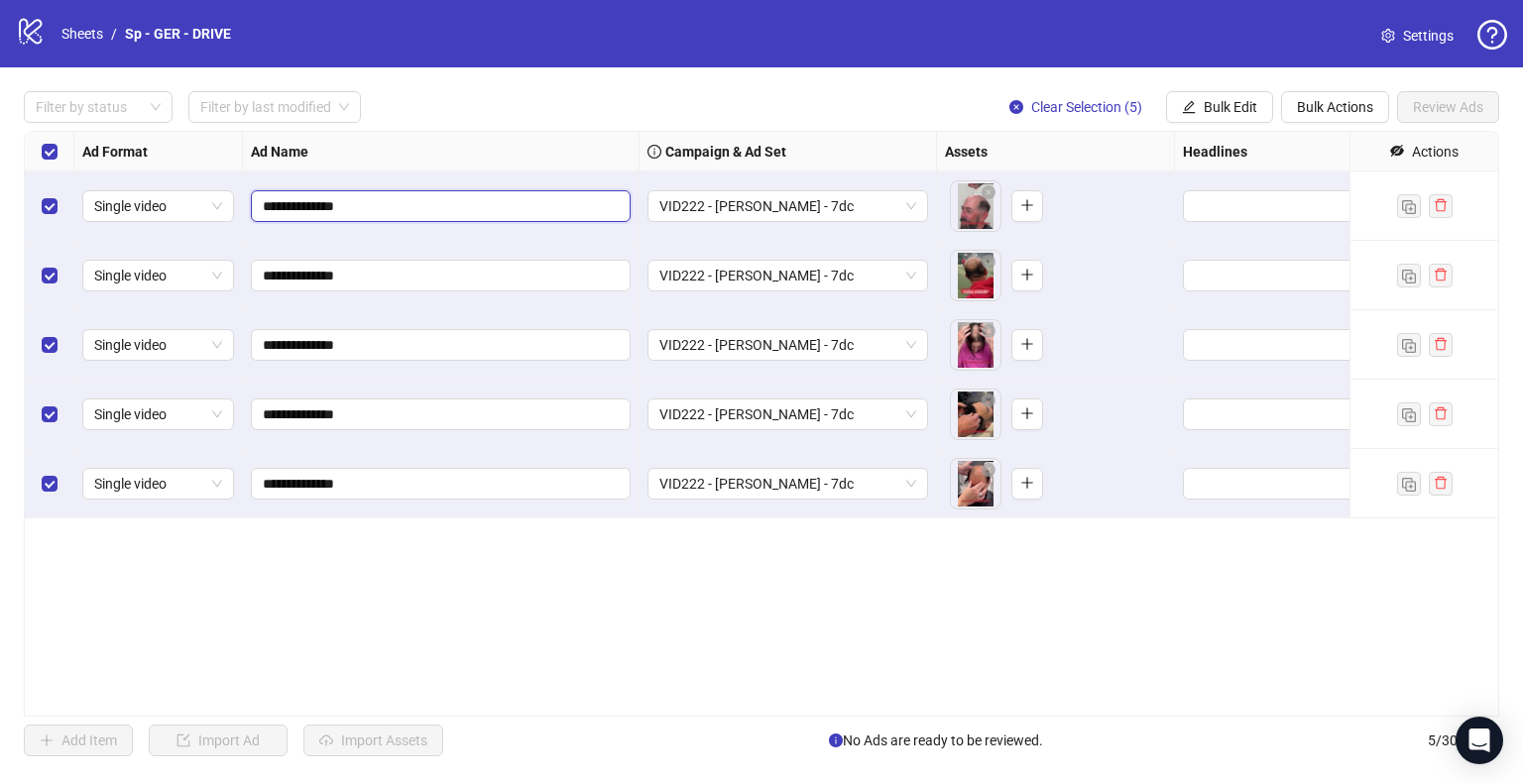 click on "**********" at bounding box center [438, 206] 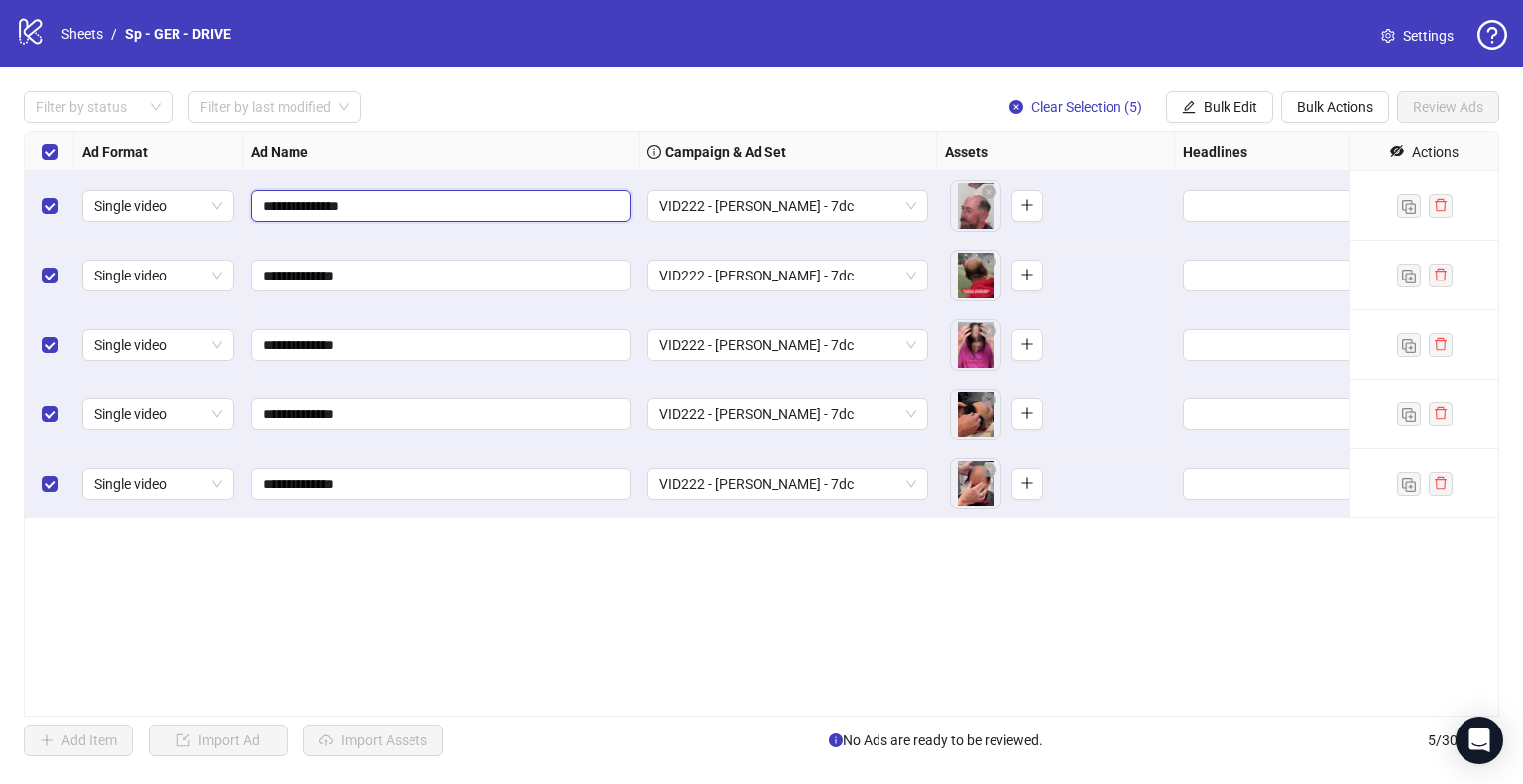 type on "**********" 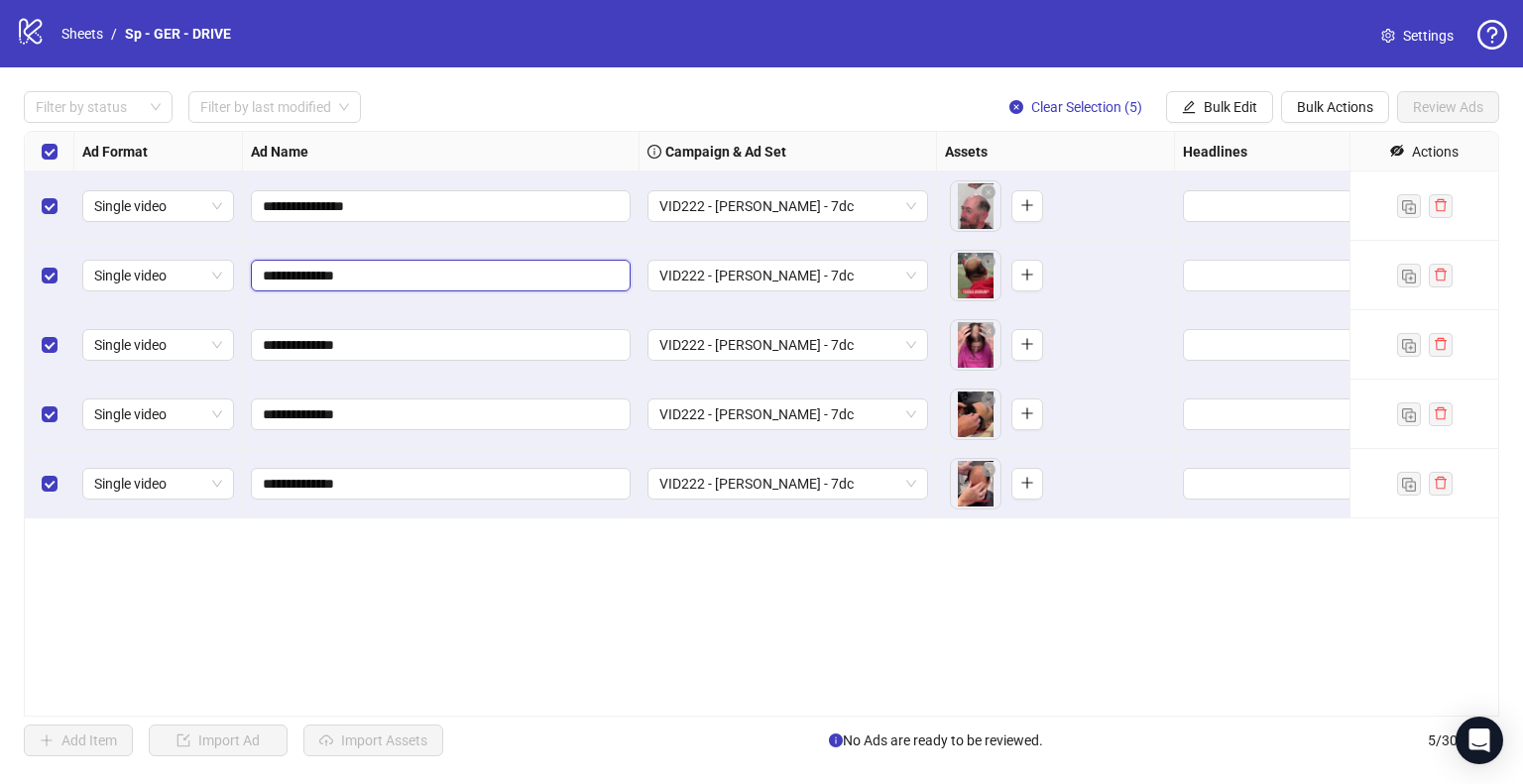 click on "**********" at bounding box center [438, 276] 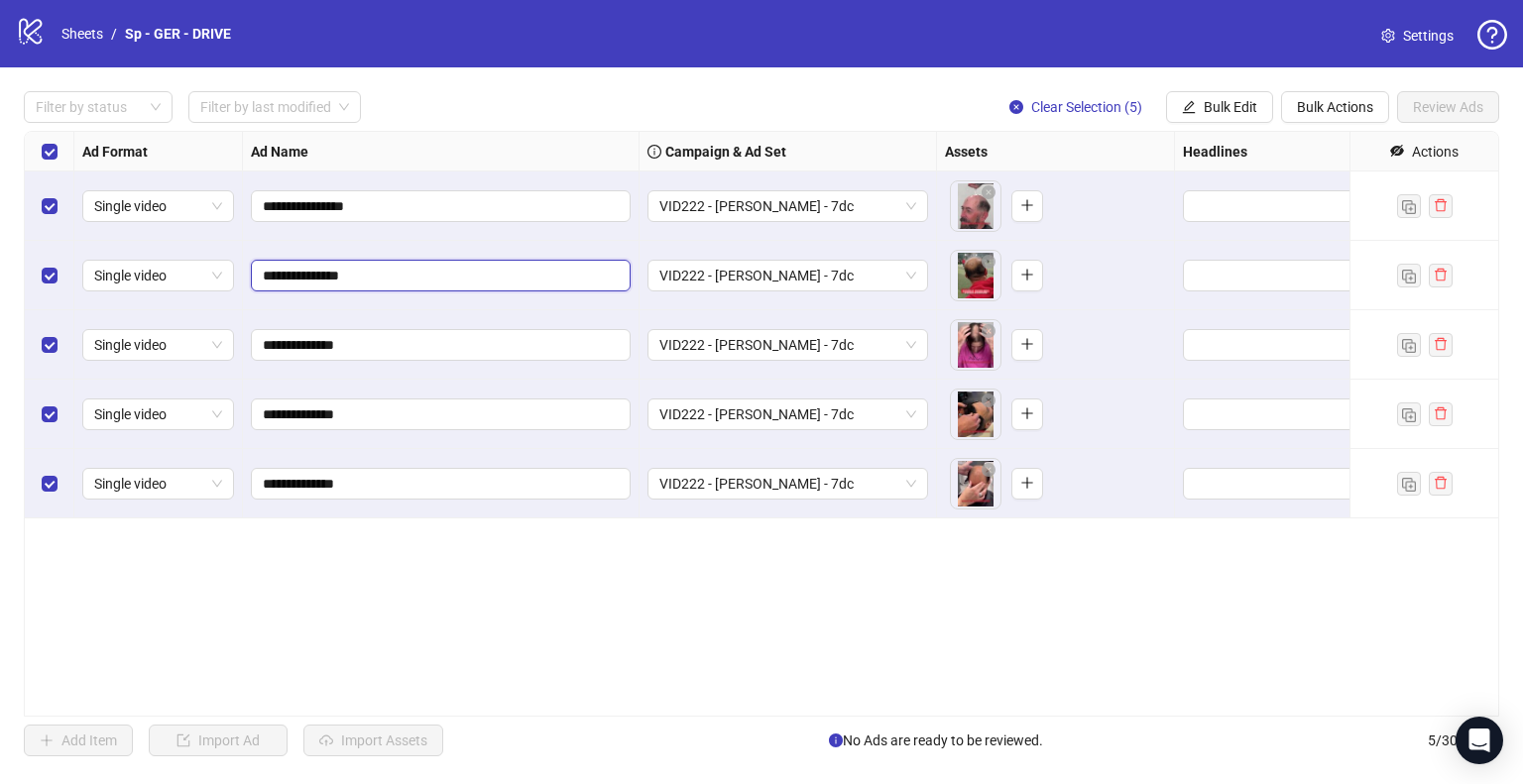 type on "**********" 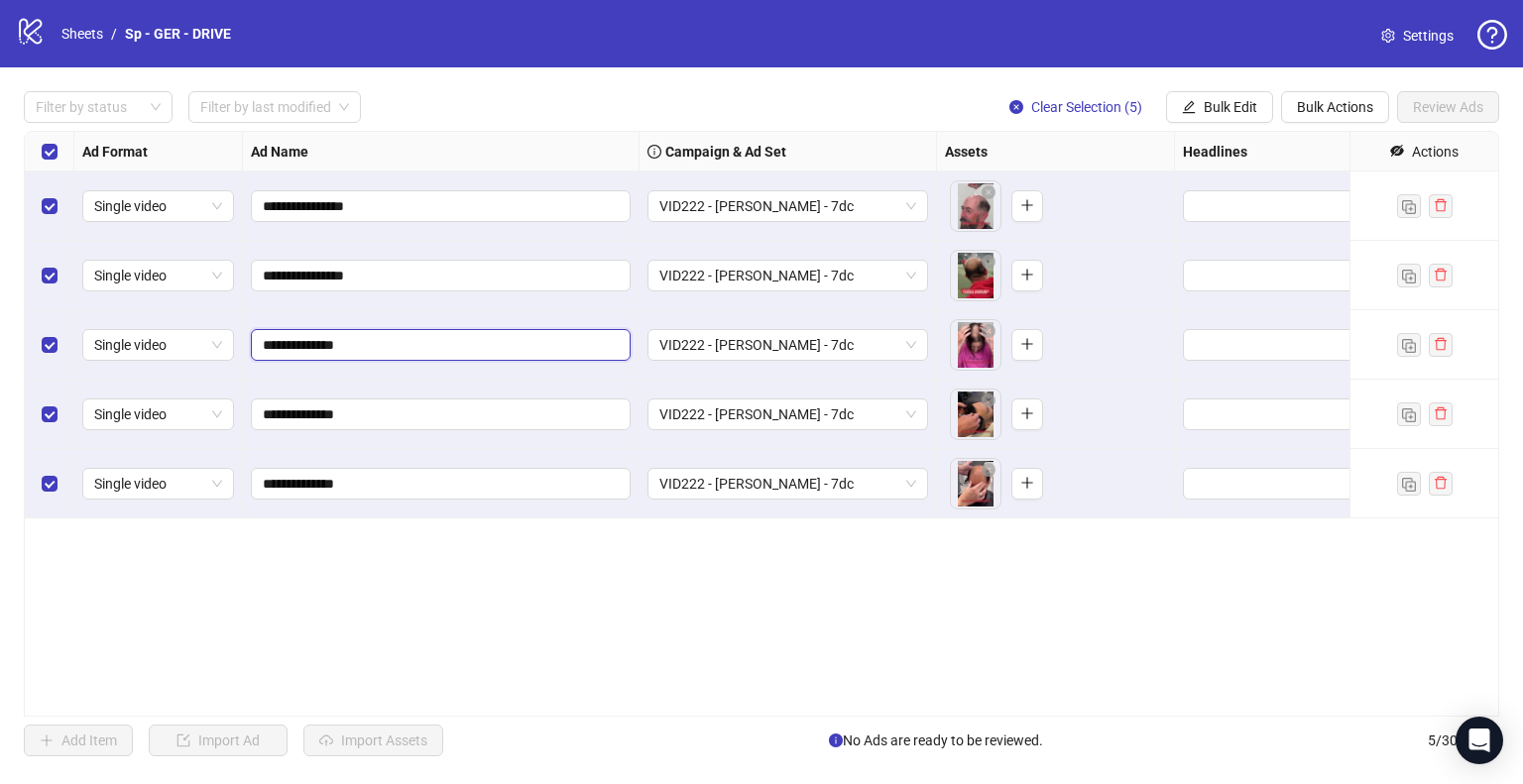 click on "**********" at bounding box center (438, 345) 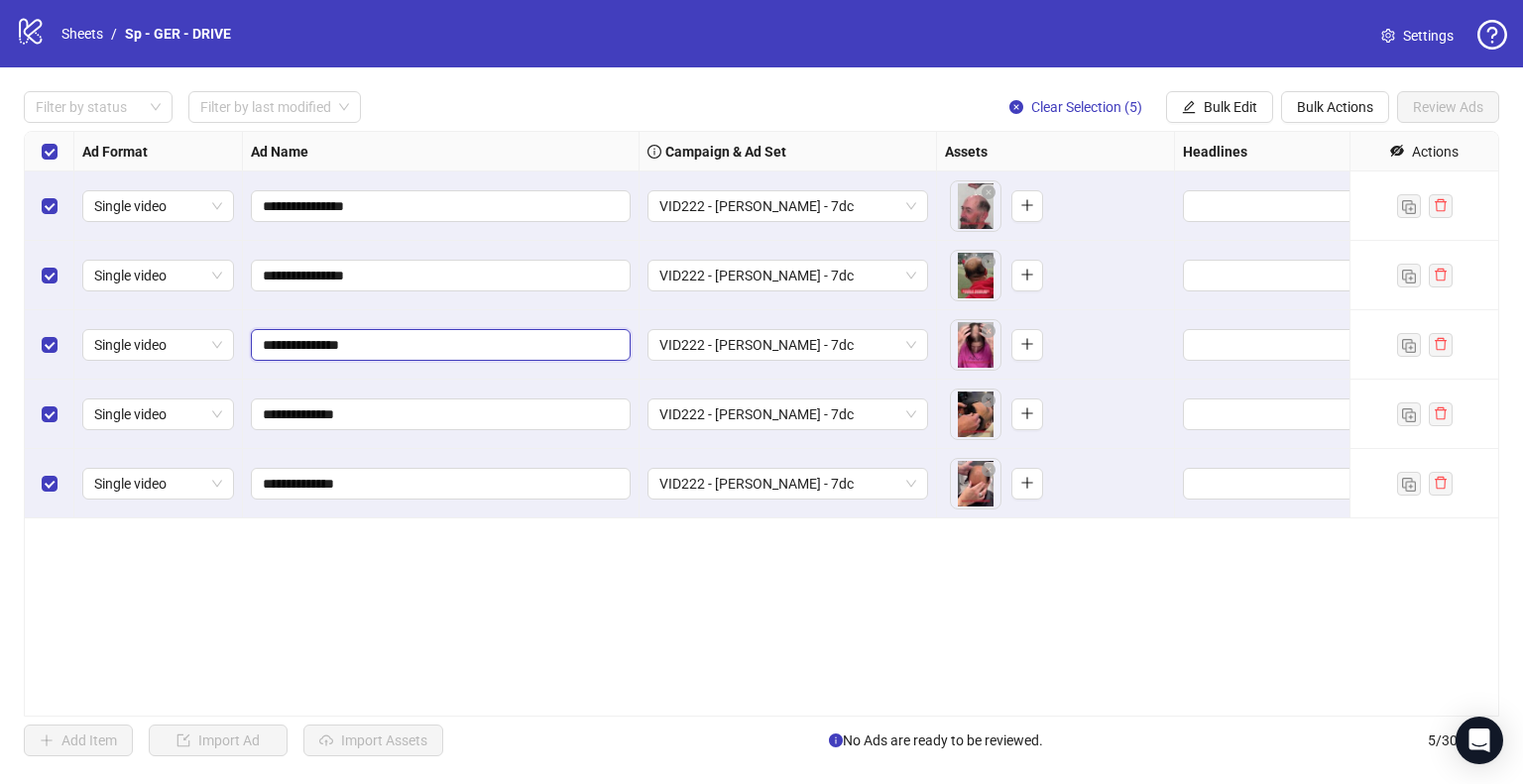 type on "**********" 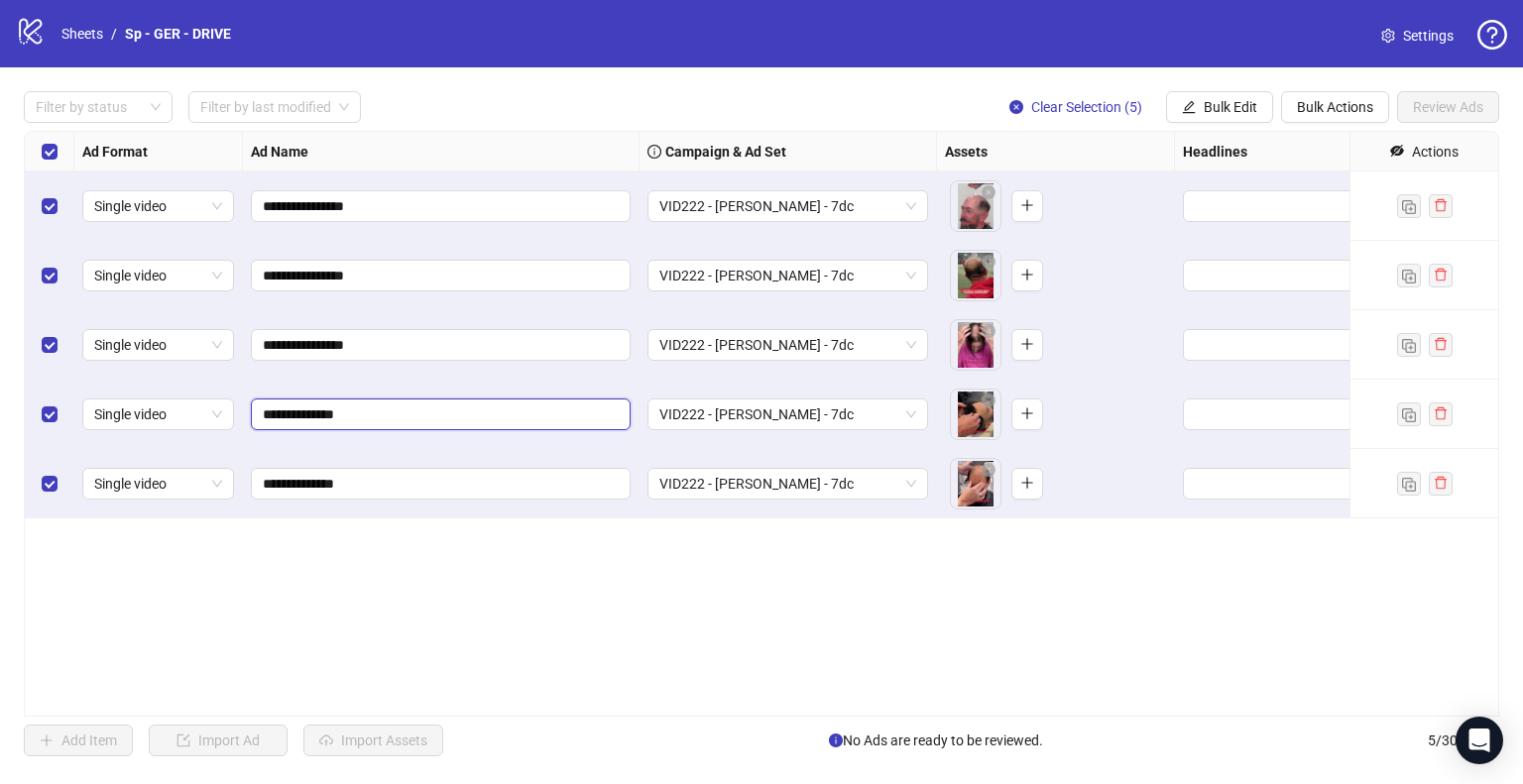 click on "**********" at bounding box center [438, 414] 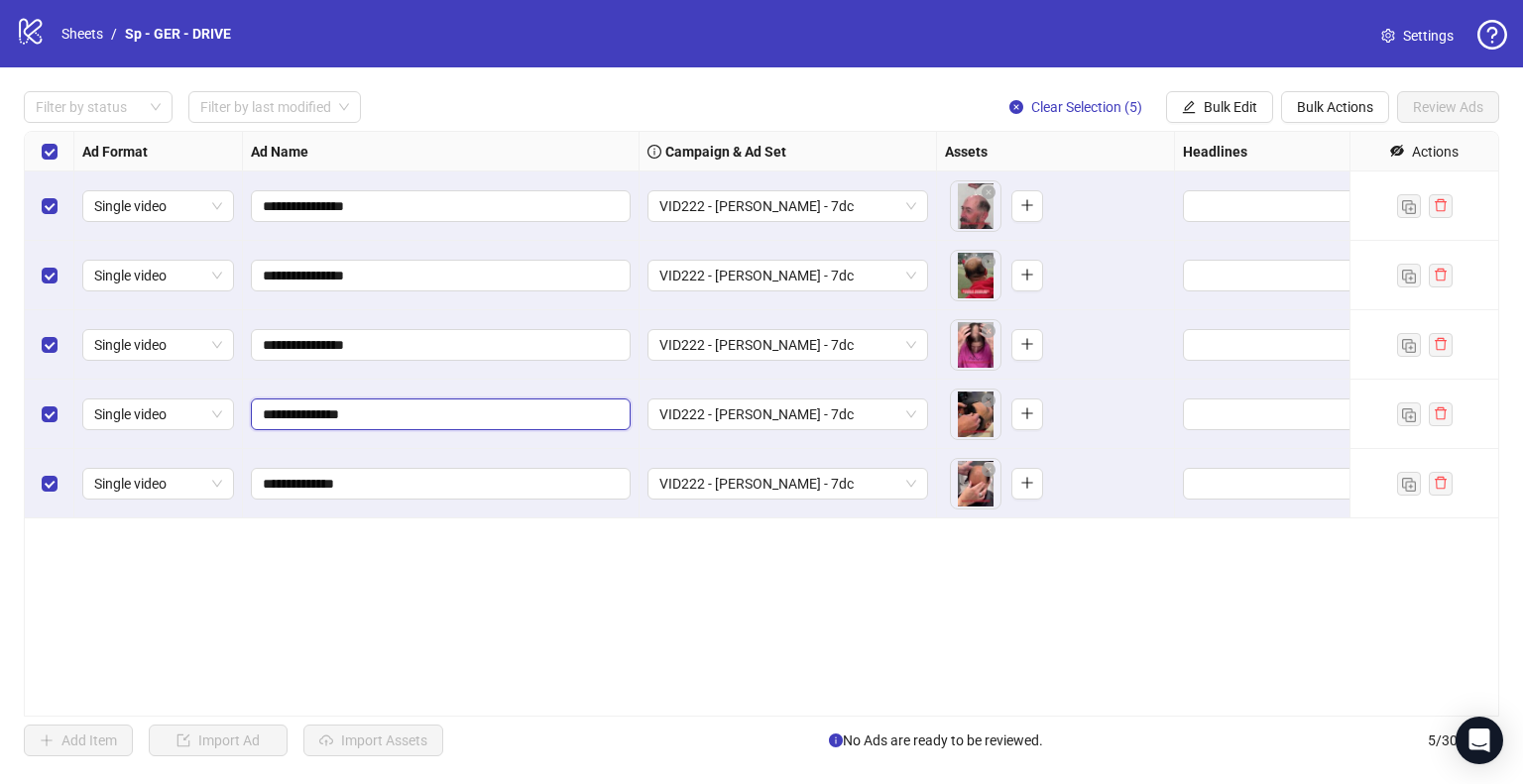 type on "**********" 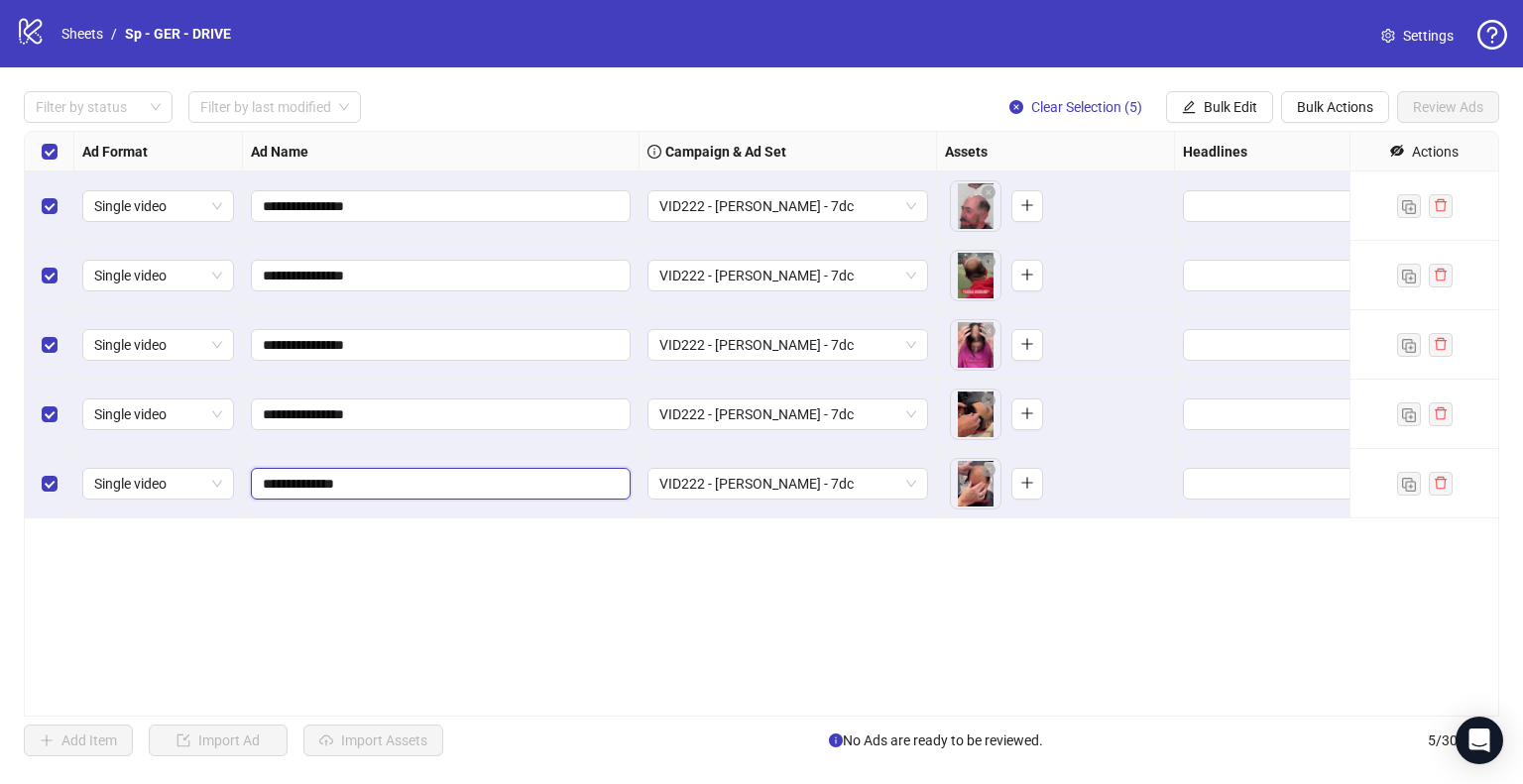 click on "**********" at bounding box center (438, 484) 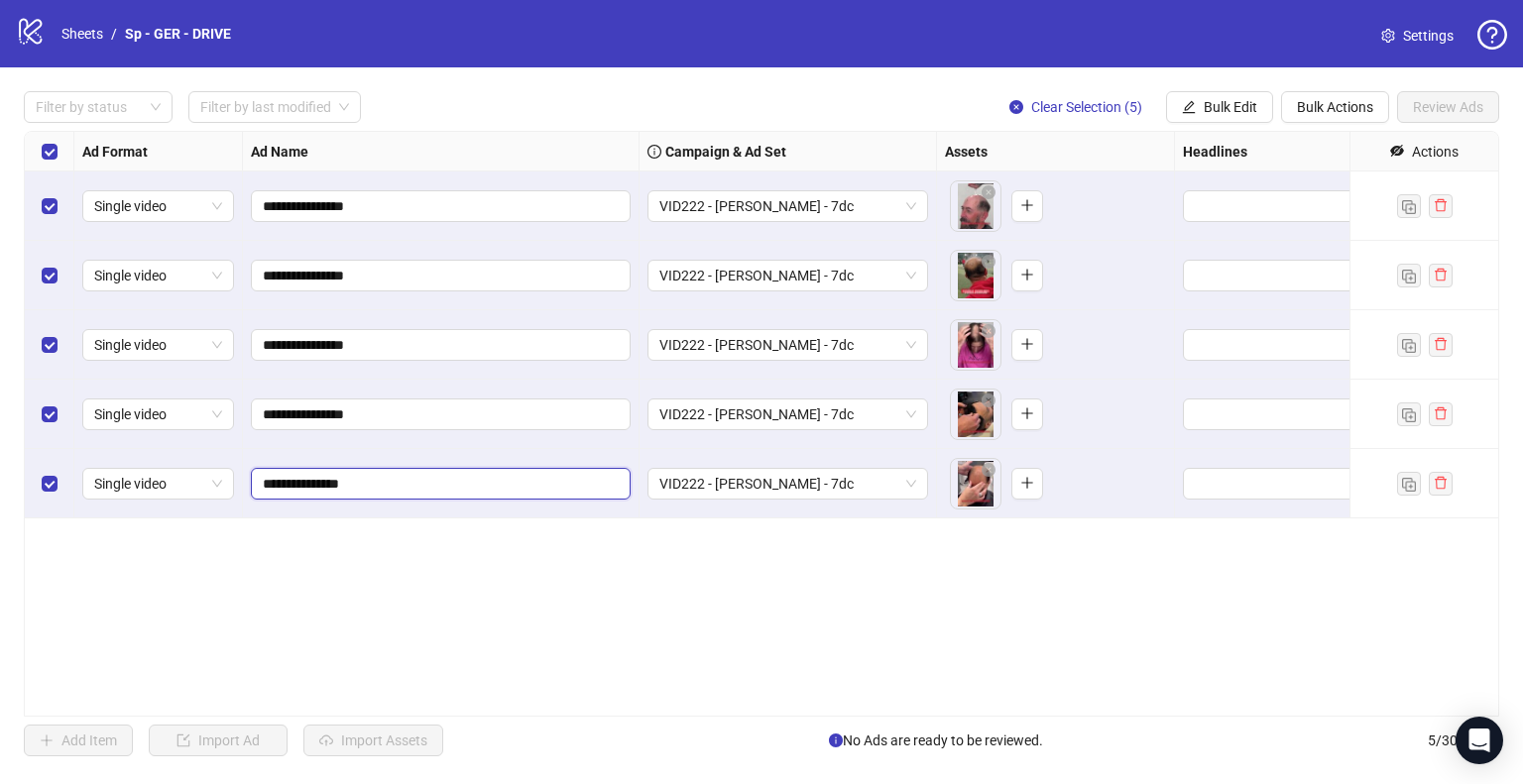 type on "**********" 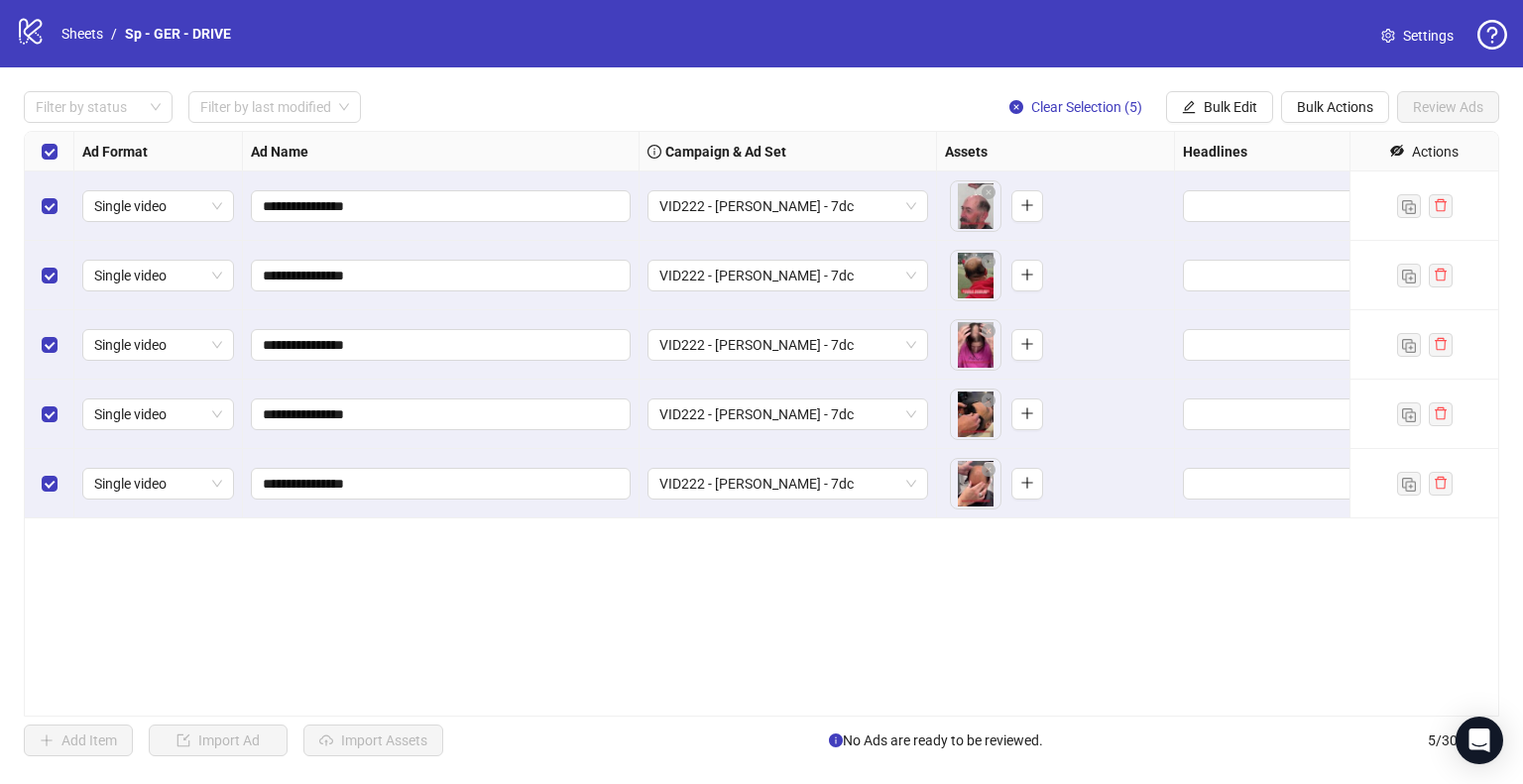 click on "**********" at bounding box center (762, 423) 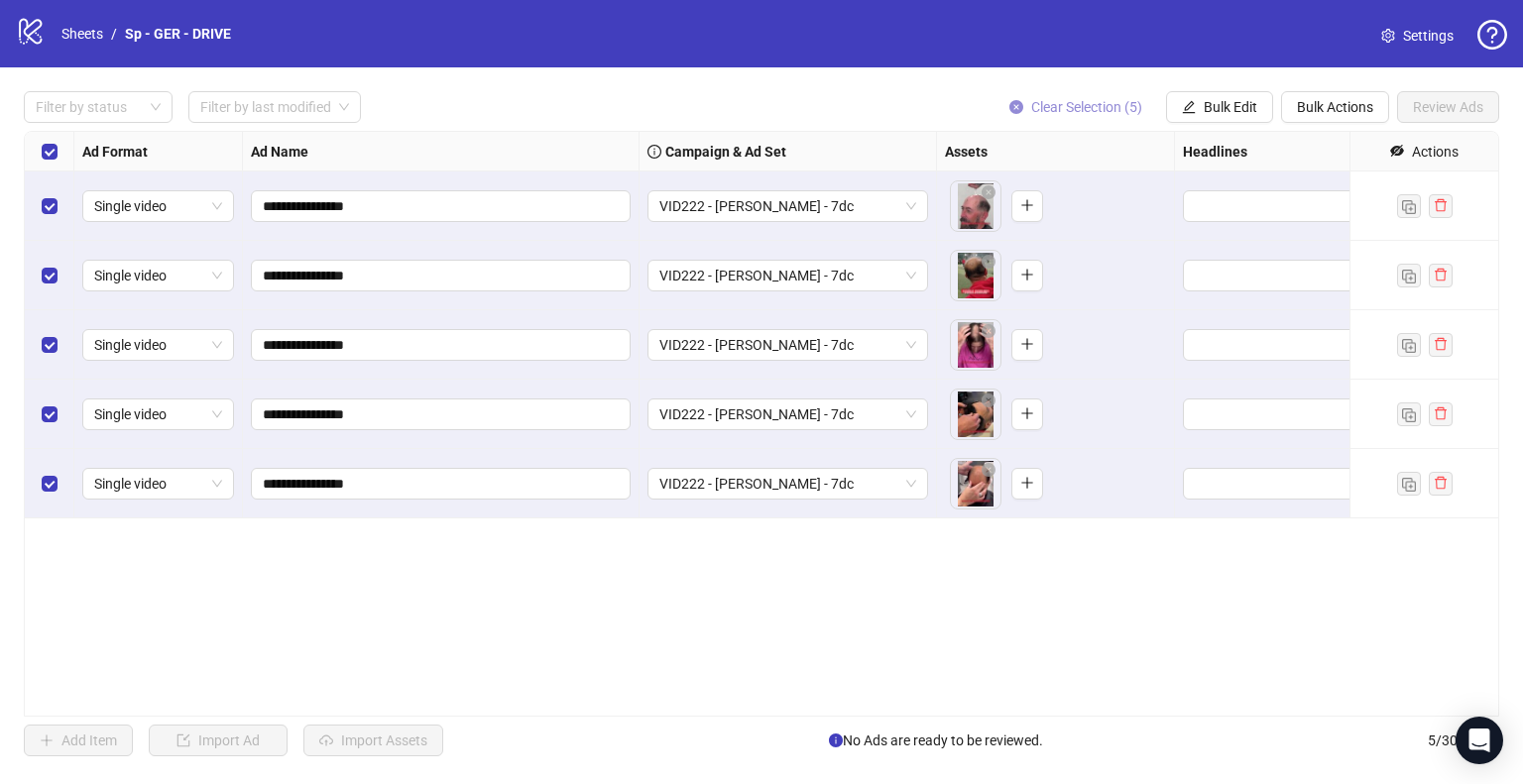 click on "Clear Selection (5)" at bounding box center [1087, 107] 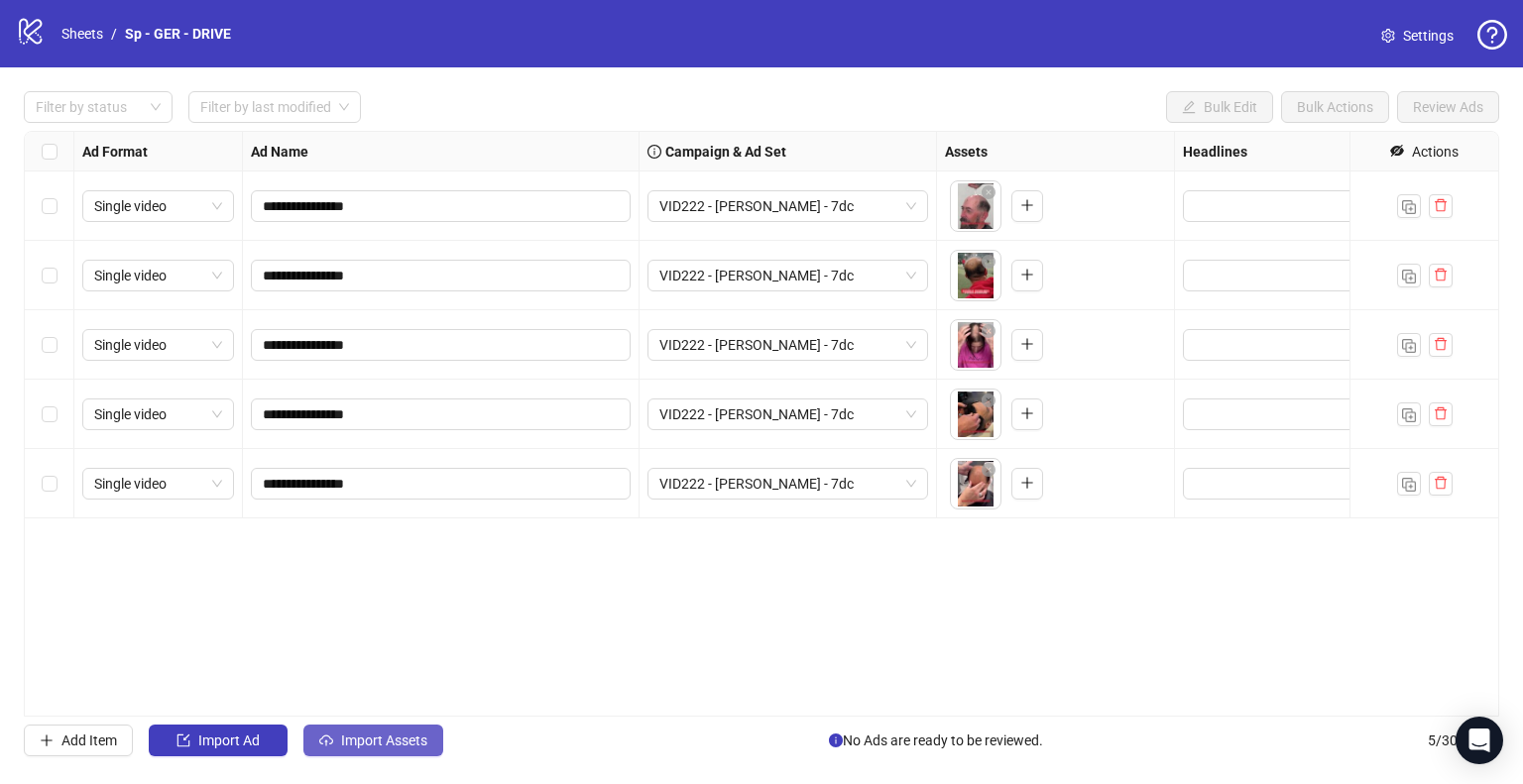 click on "Import Assets" at bounding box center (384, 740) 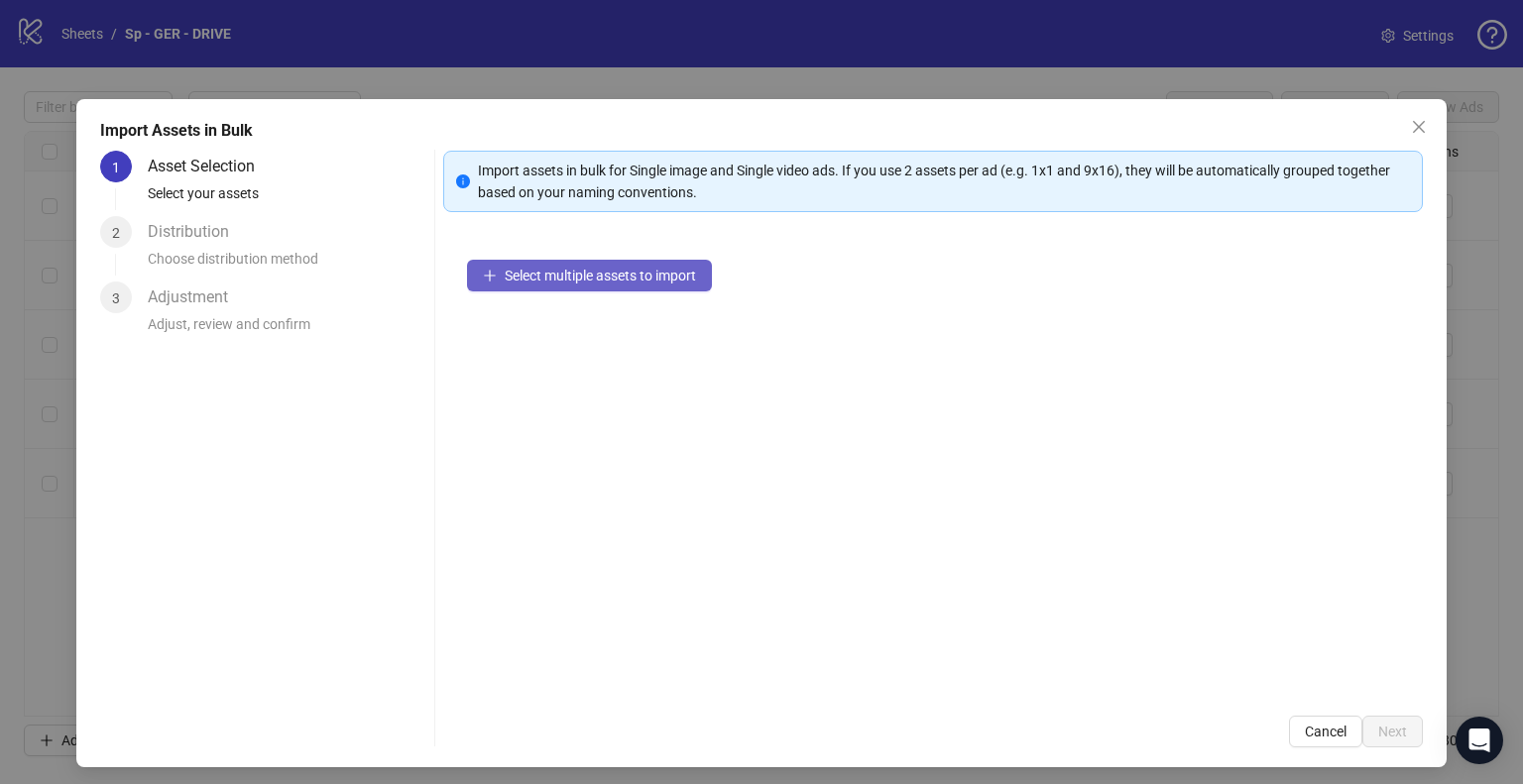 click on "Select multiple assets to import" at bounding box center (600, 276) 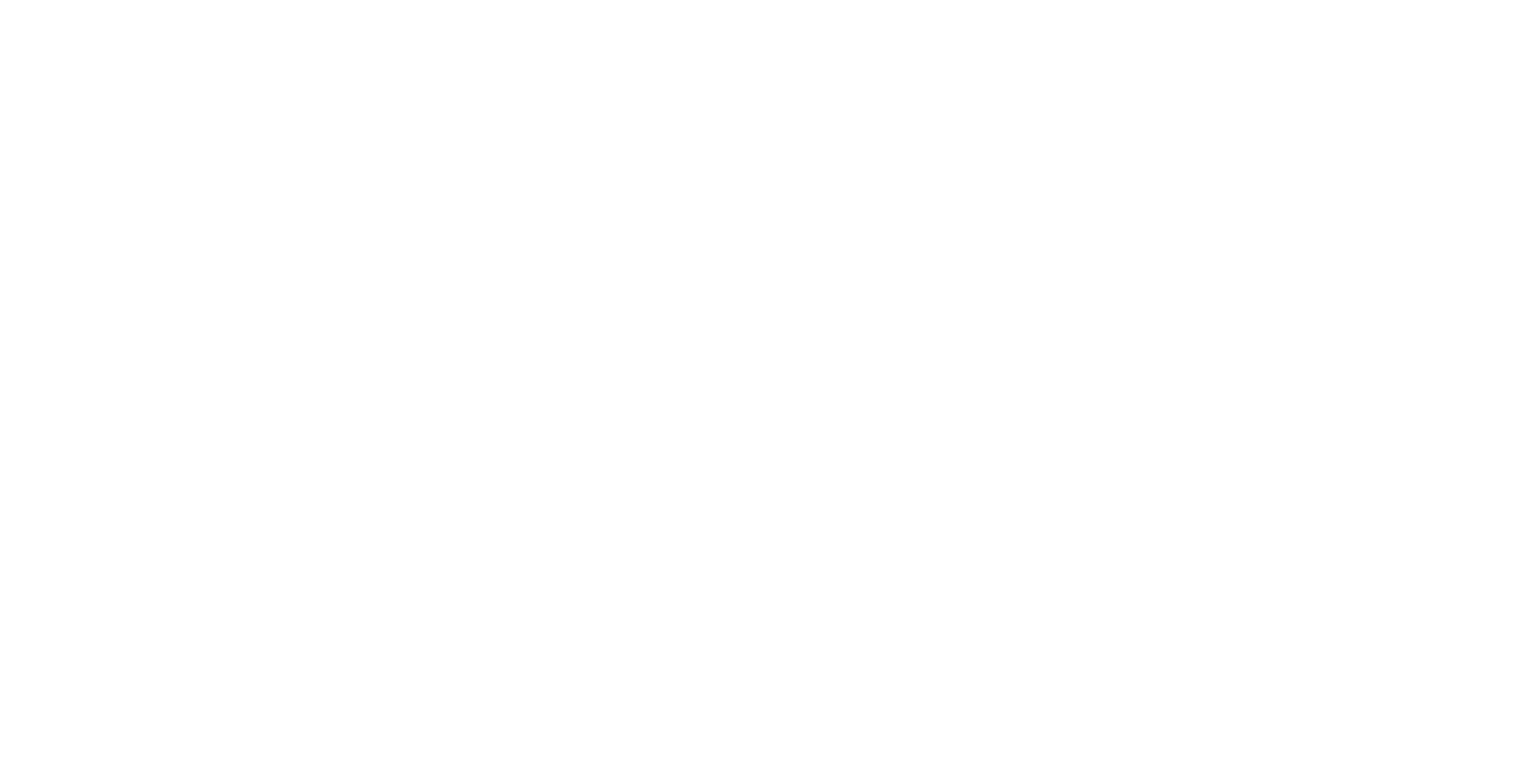 scroll, scrollTop: 0, scrollLeft: 0, axis: both 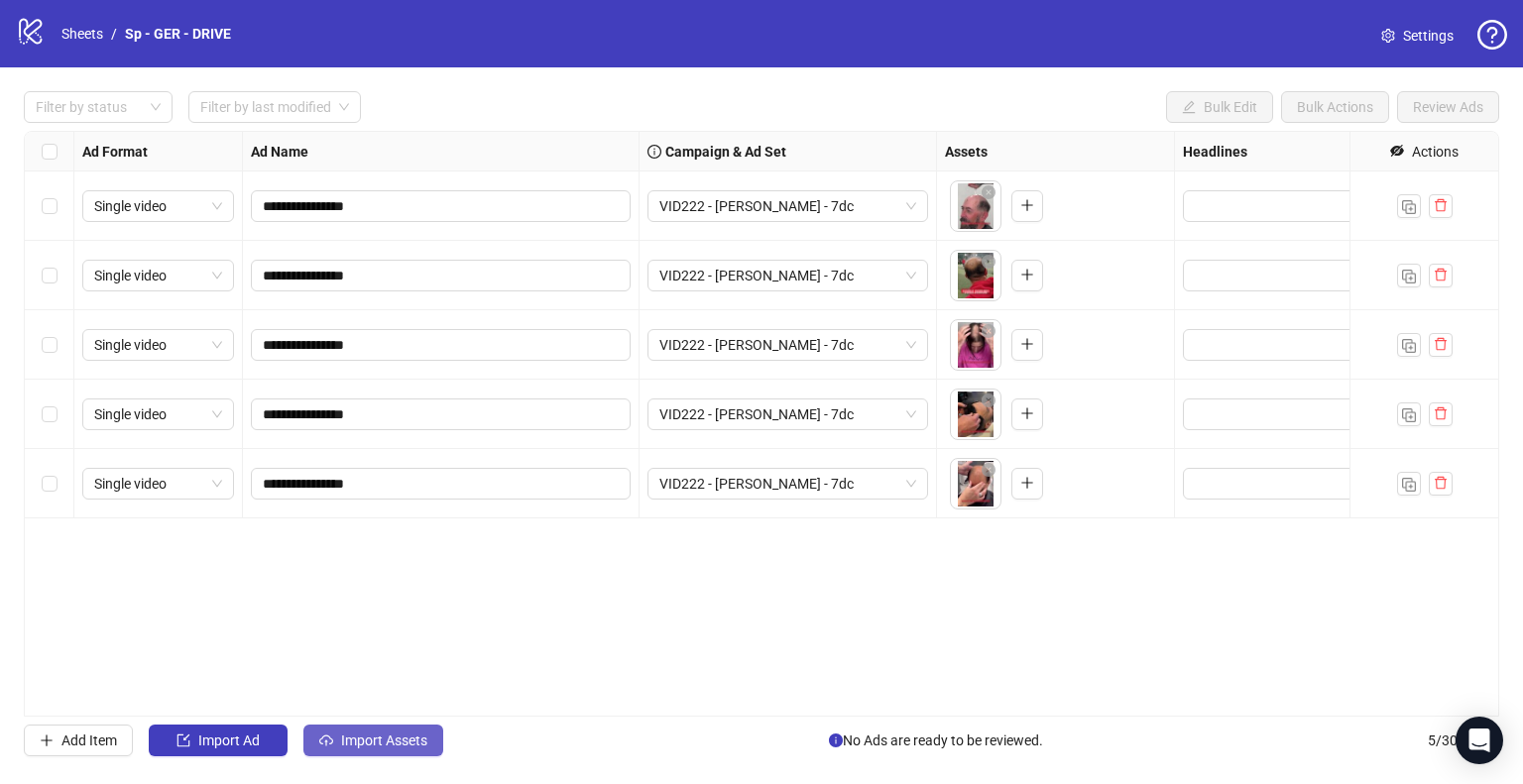 click on "Import Assets" at bounding box center (384, 740) 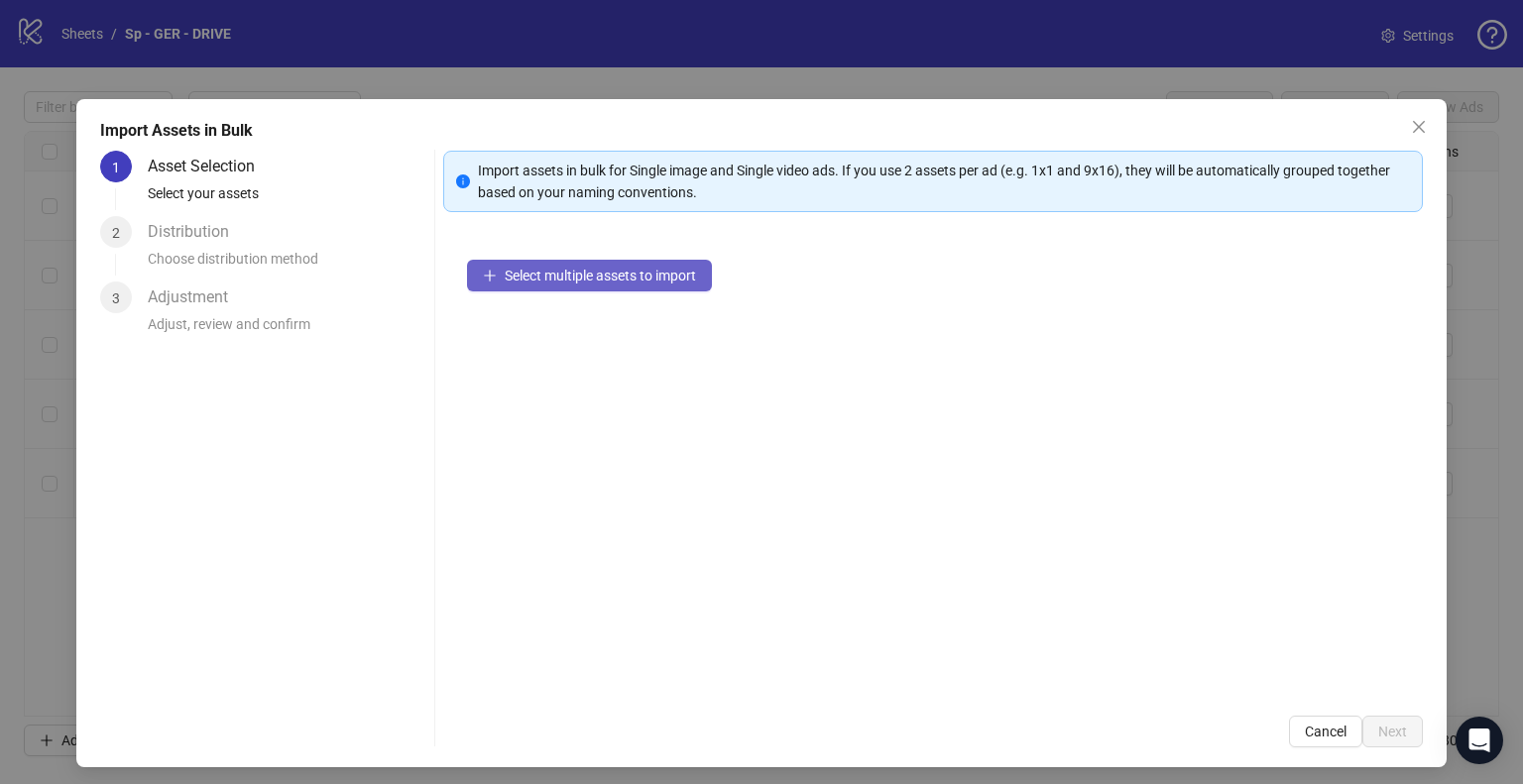click on "Select multiple assets to import" at bounding box center (589, 276) 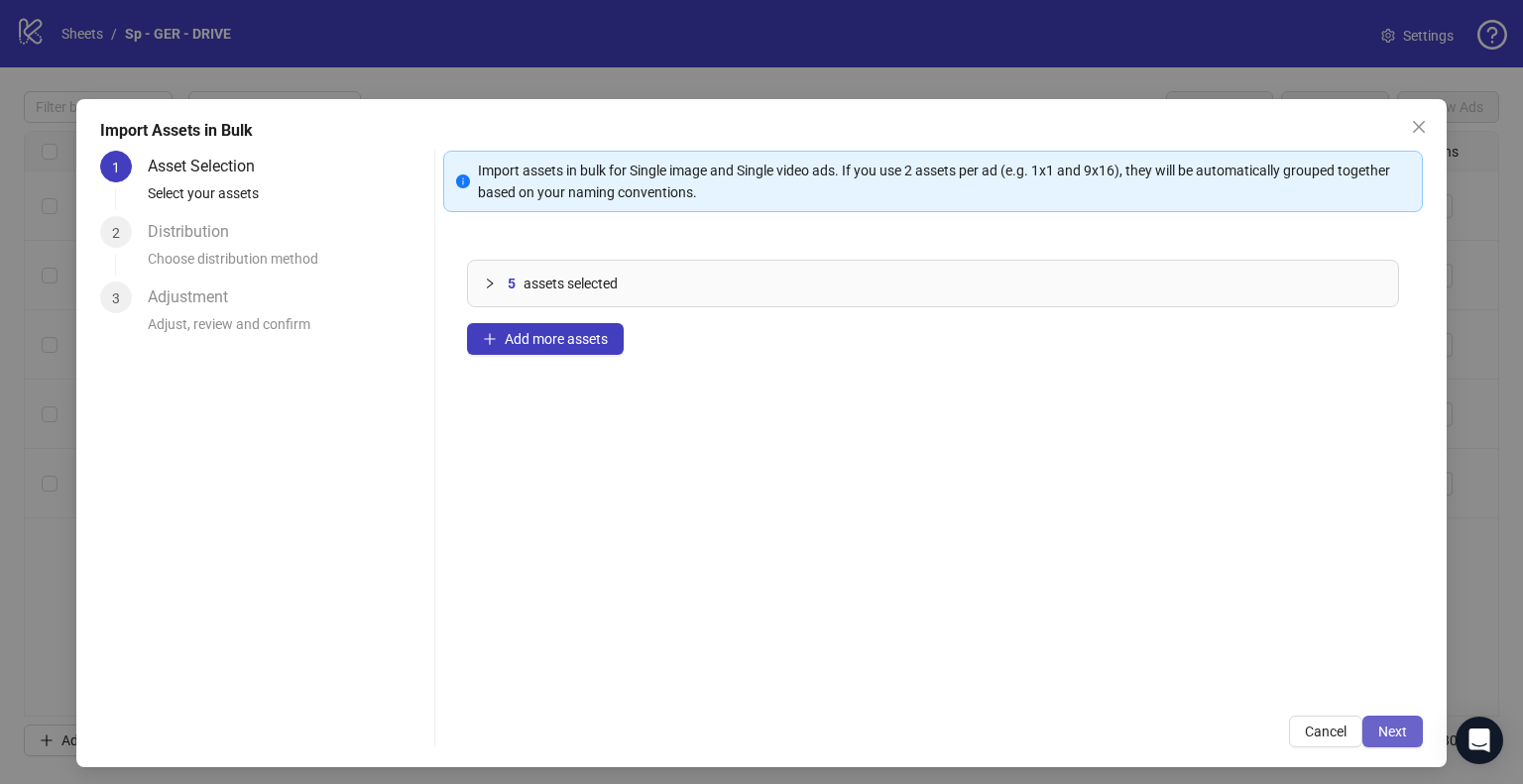 click on "Next" at bounding box center [1392, 731] 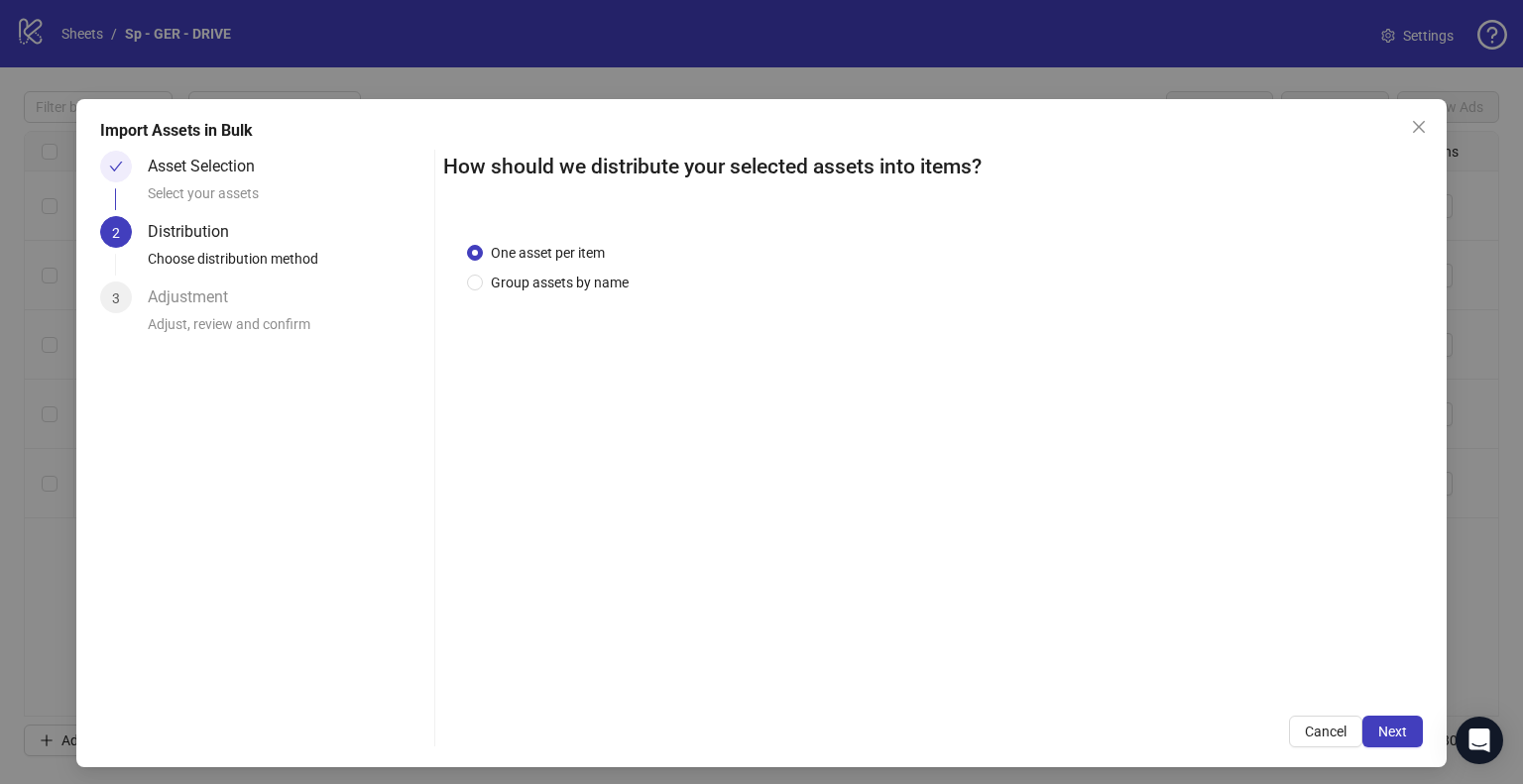 click on "Next" at bounding box center (1392, 731) 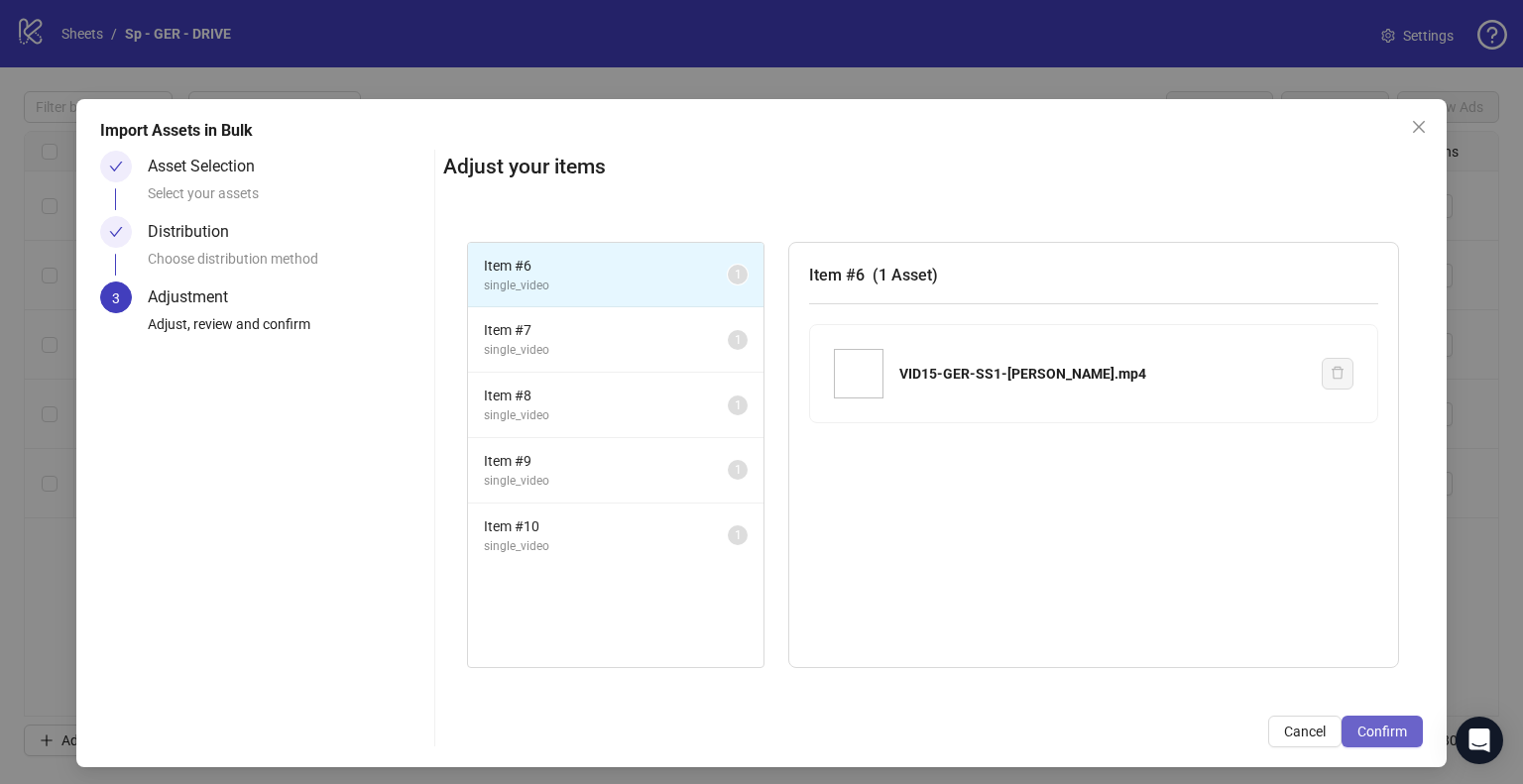 click on "Confirm" at bounding box center [1382, 731] 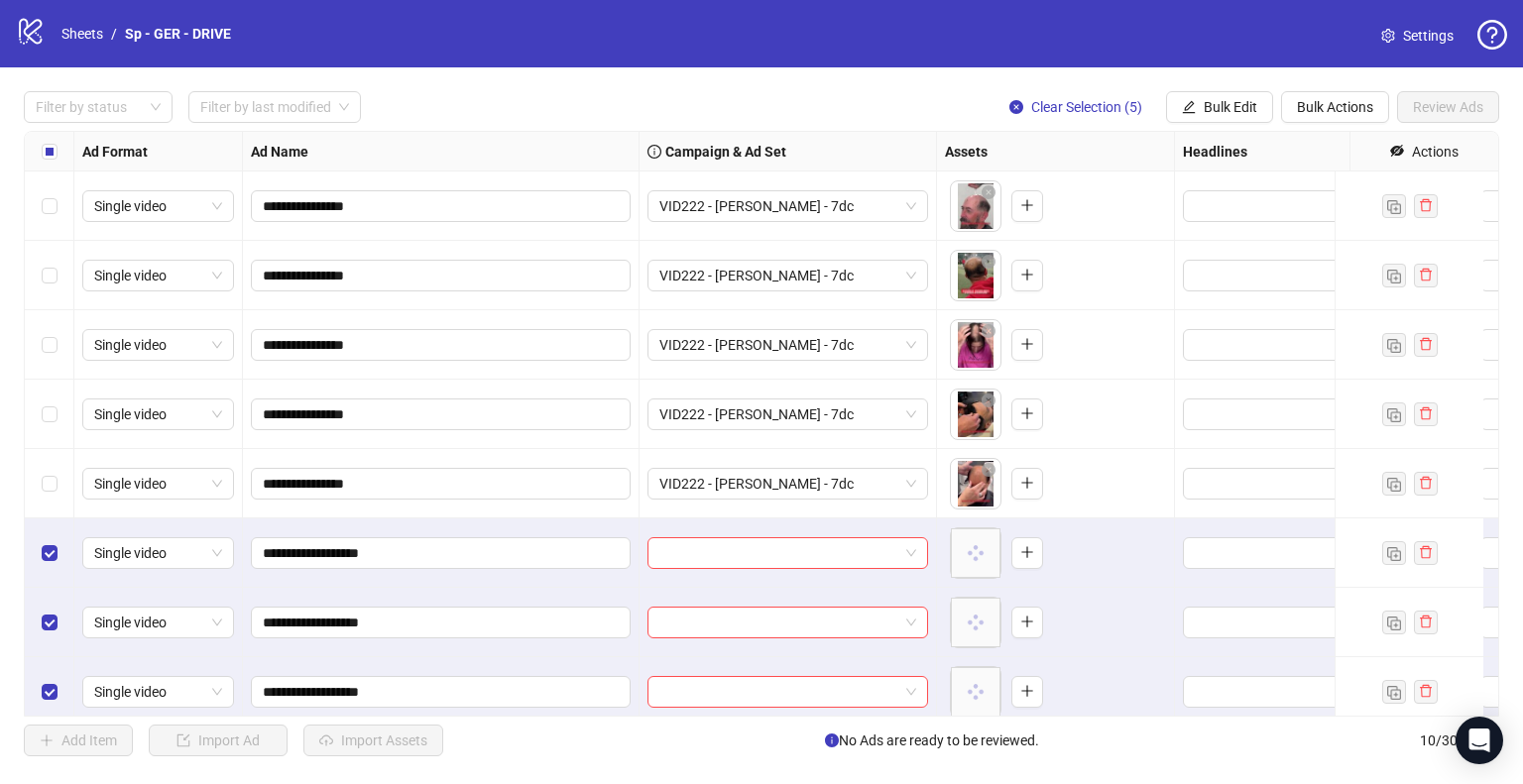scroll, scrollTop: 164, scrollLeft: 0, axis: vertical 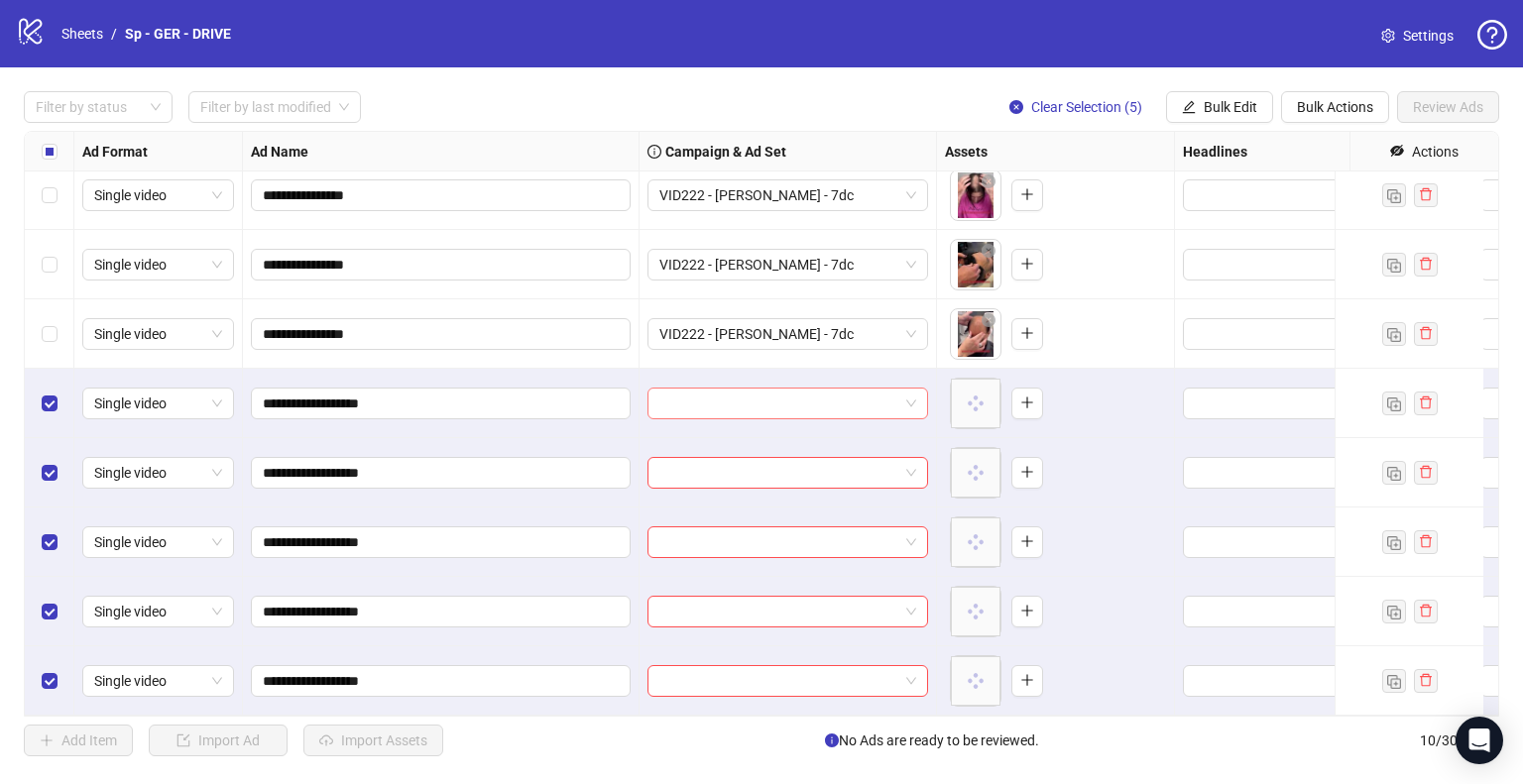 click at bounding box center [787, 403] 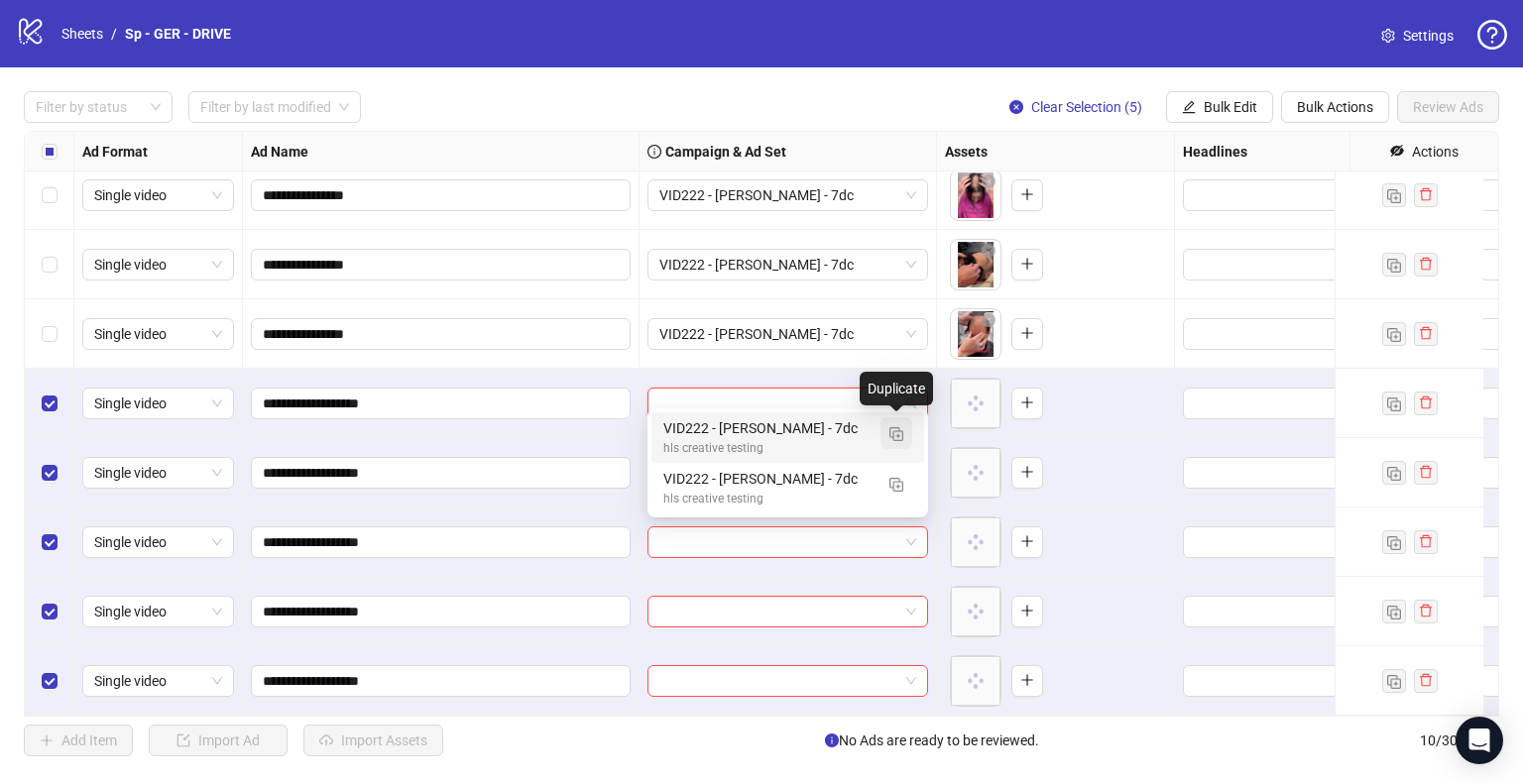 click at bounding box center [896, 434] 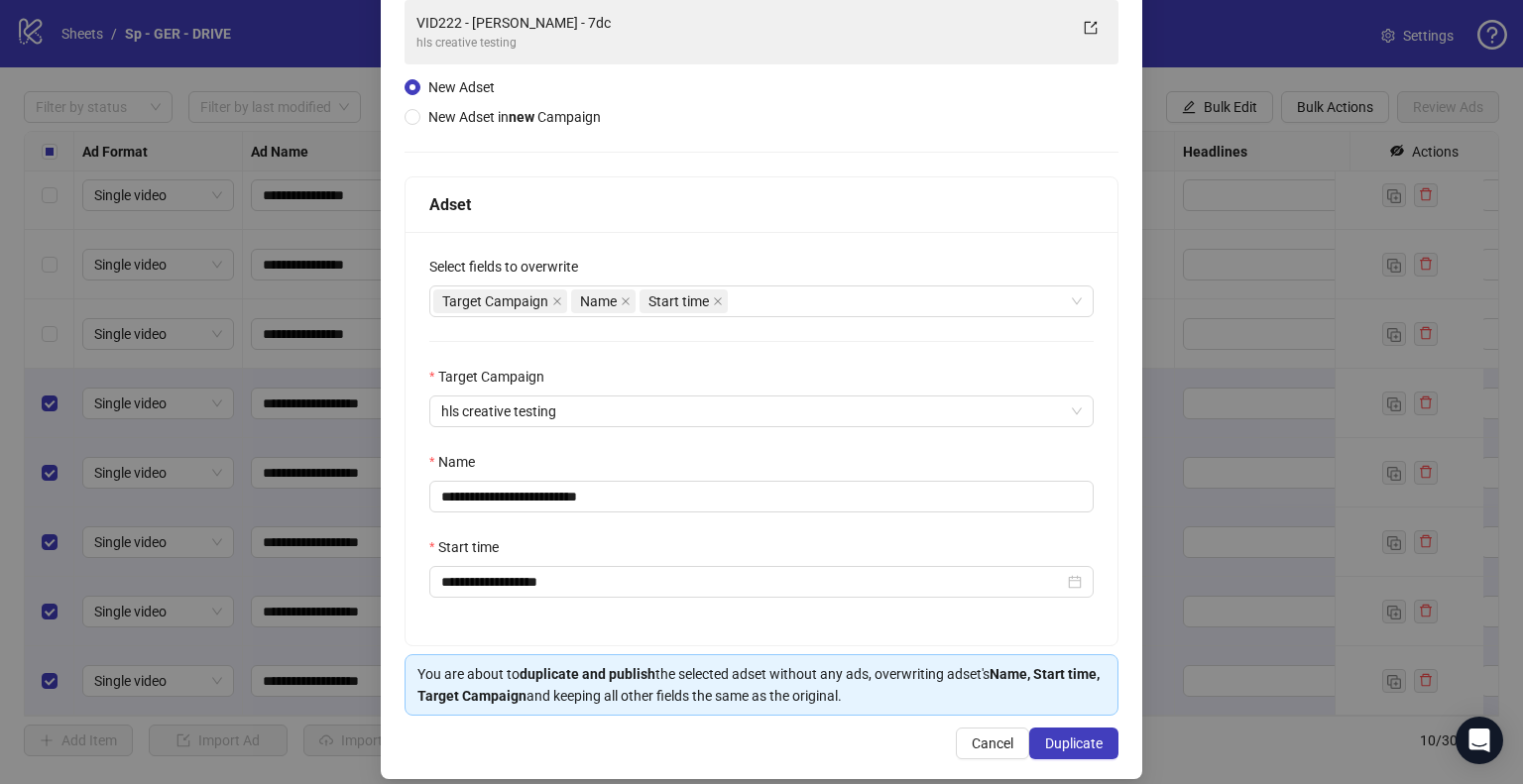 scroll, scrollTop: 168, scrollLeft: 0, axis: vertical 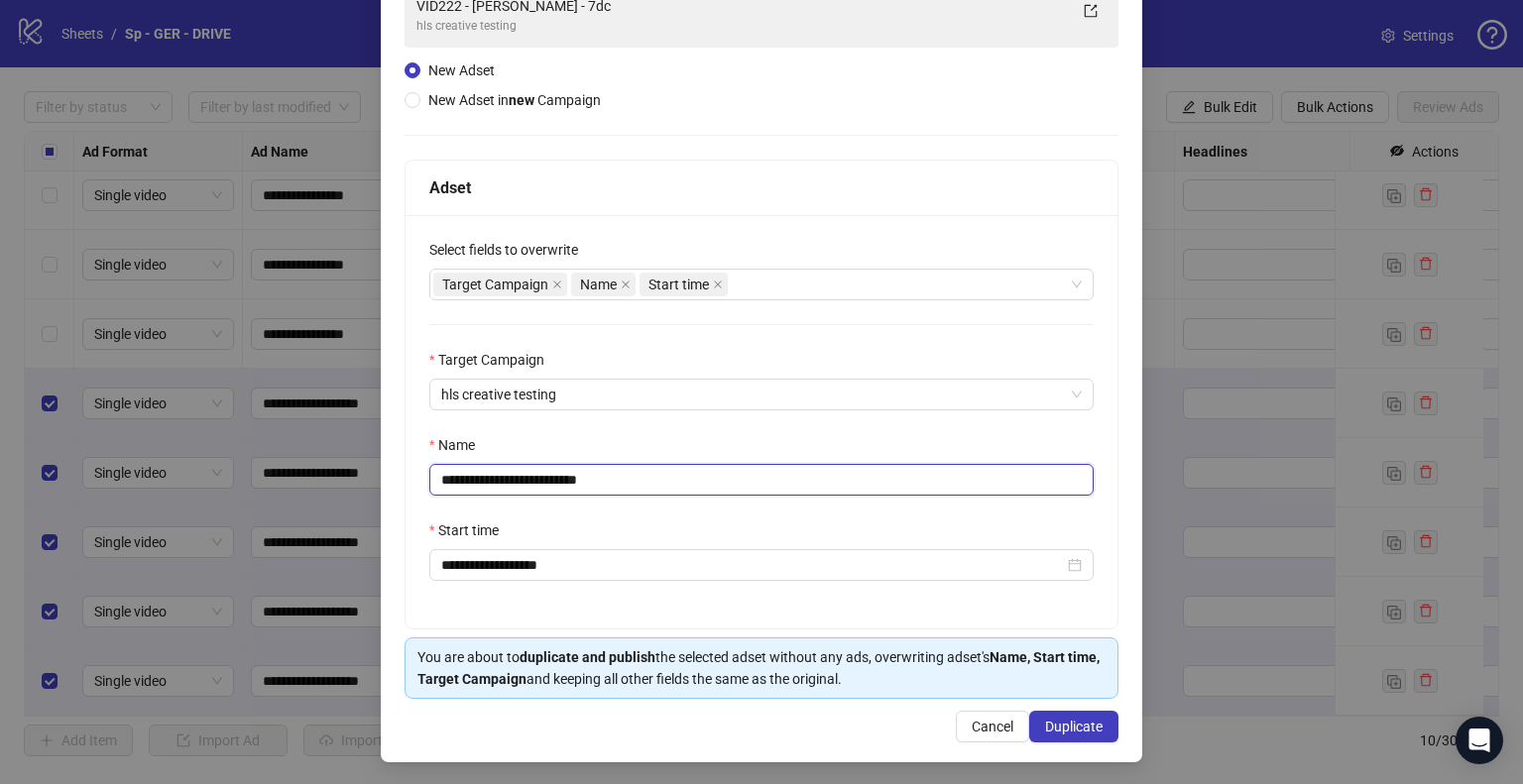 click on "**********" at bounding box center [762, 480] 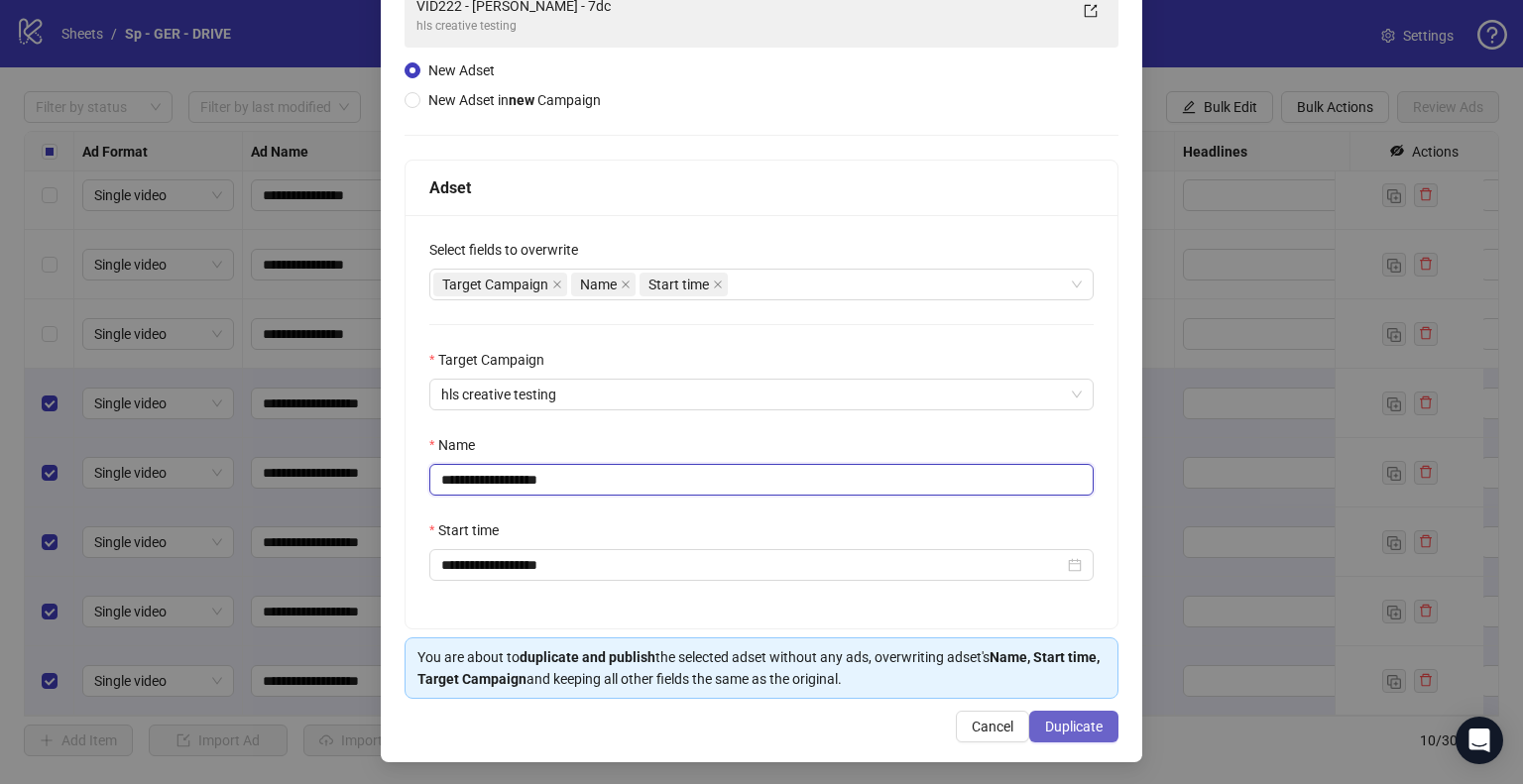 type on "**********" 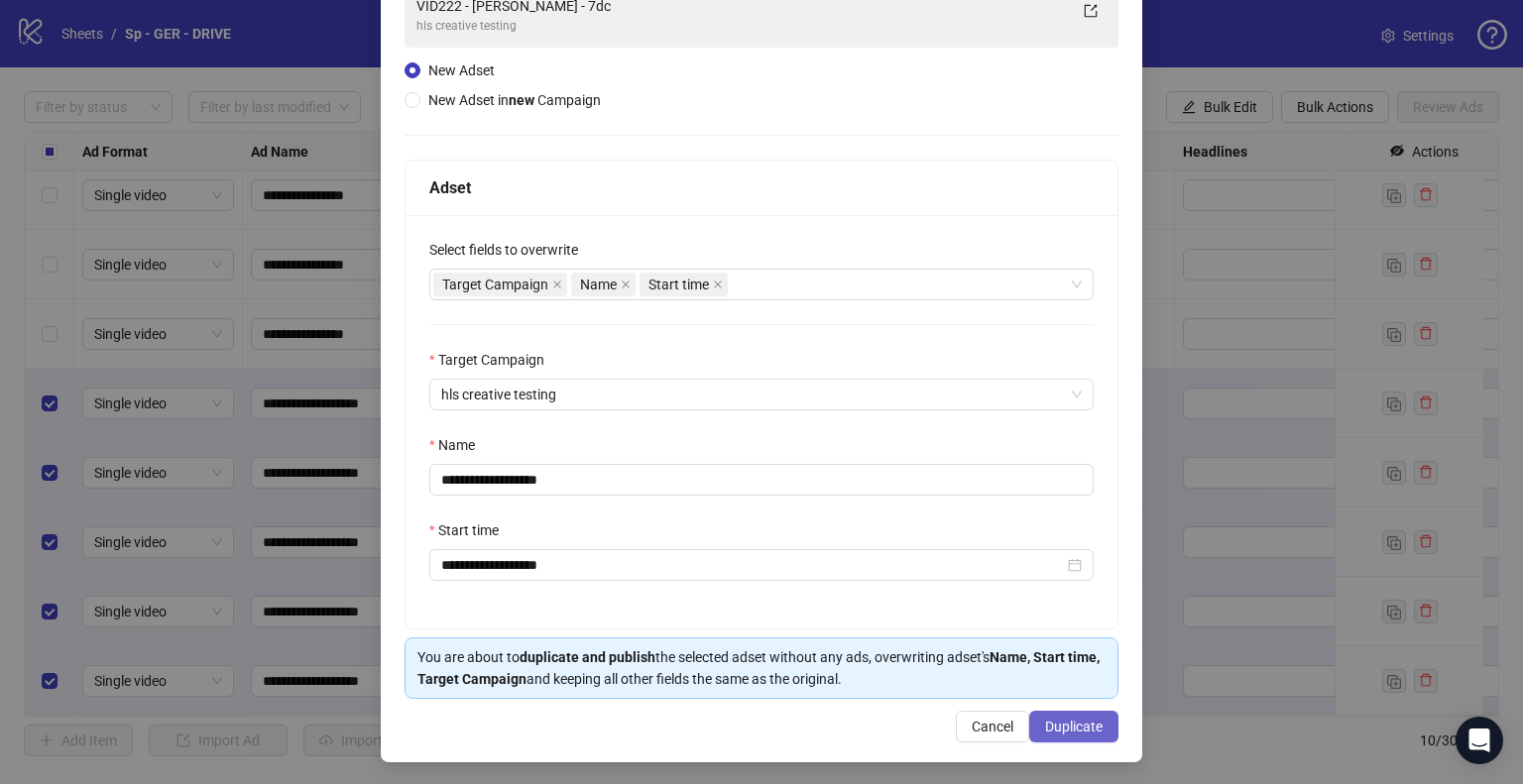 click on "Duplicate" at bounding box center (1074, 727) 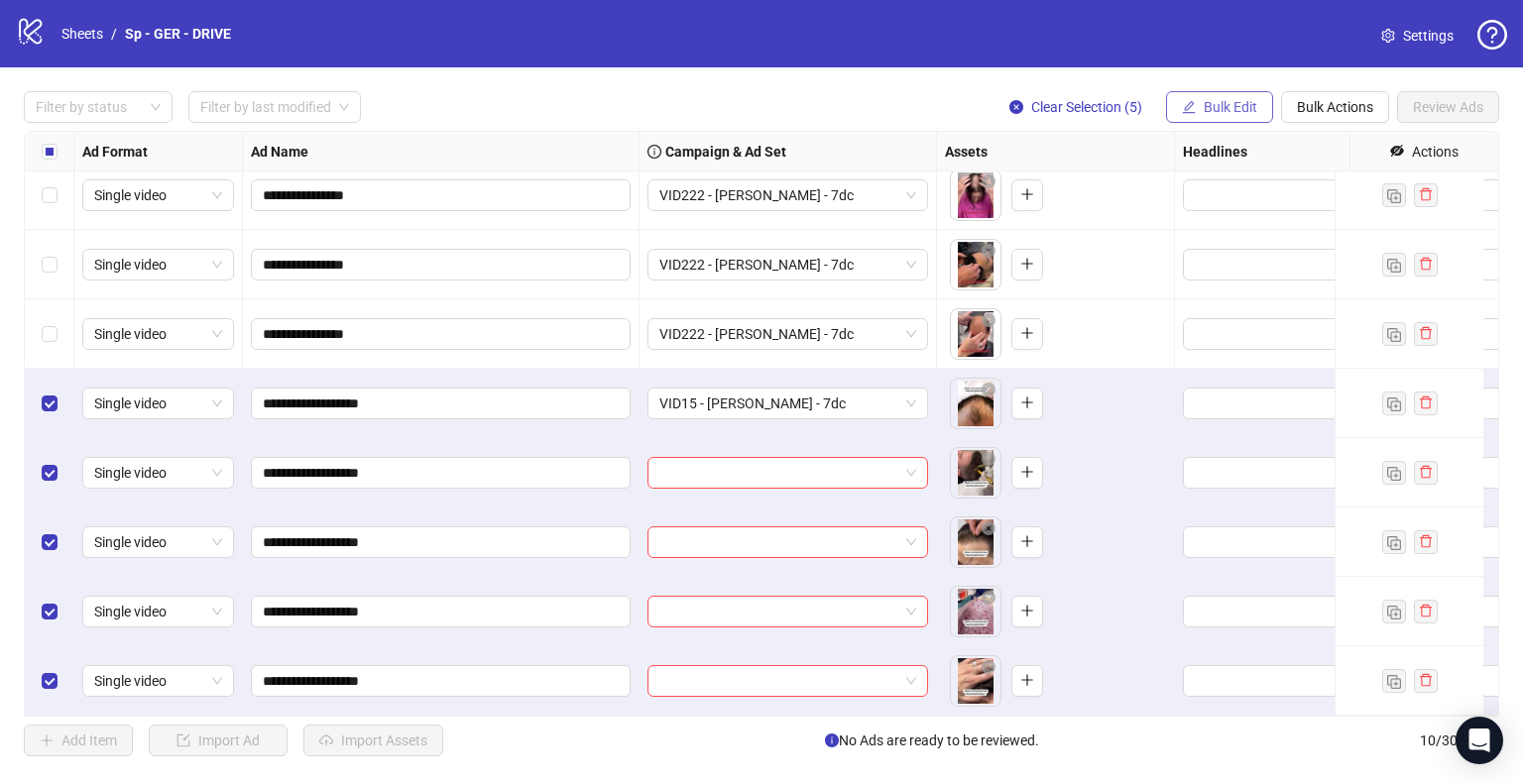 click on "Bulk Edit" at bounding box center (1220, 107) 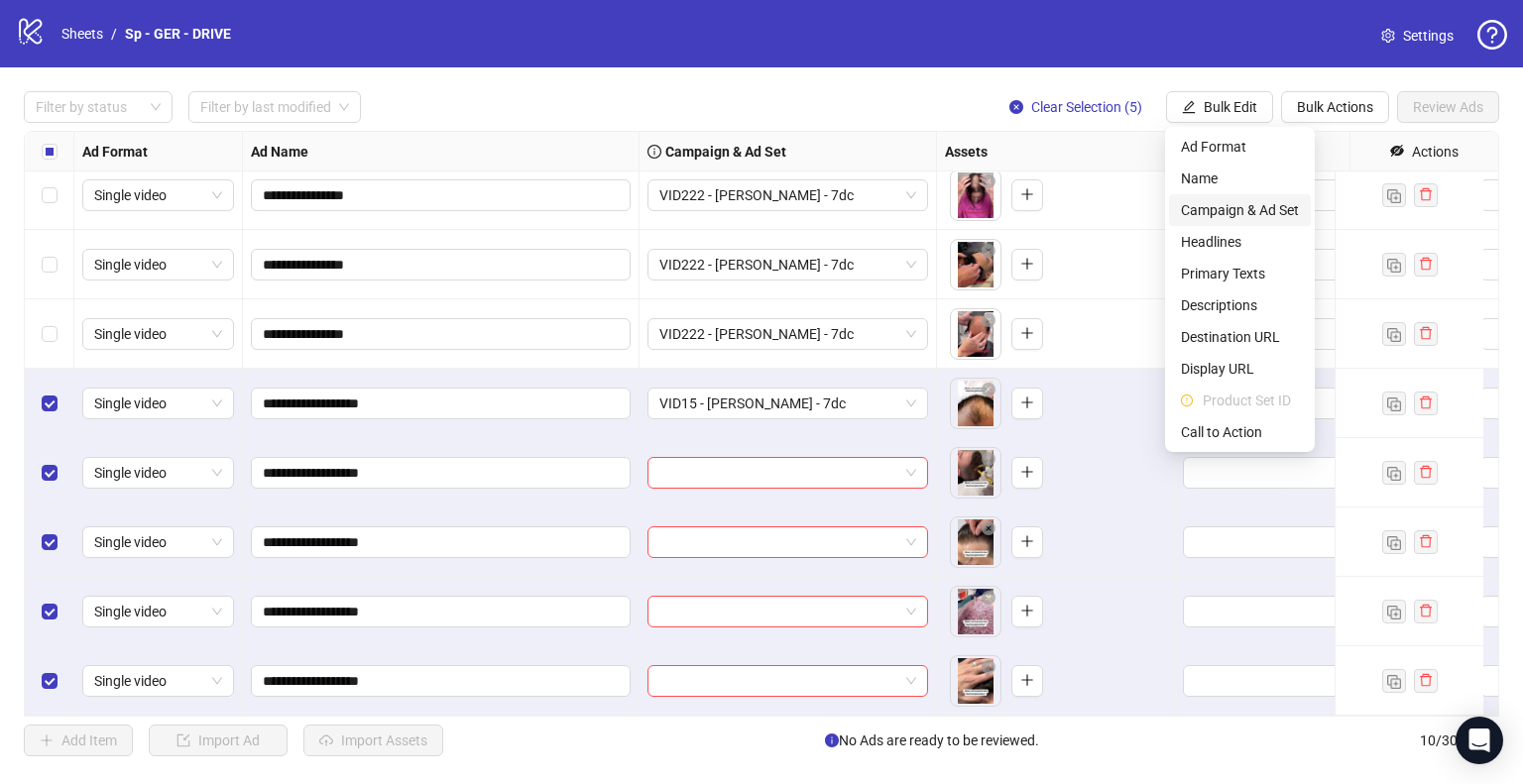 click on "Campaign & Ad Set" at bounding box center [1239, 210] 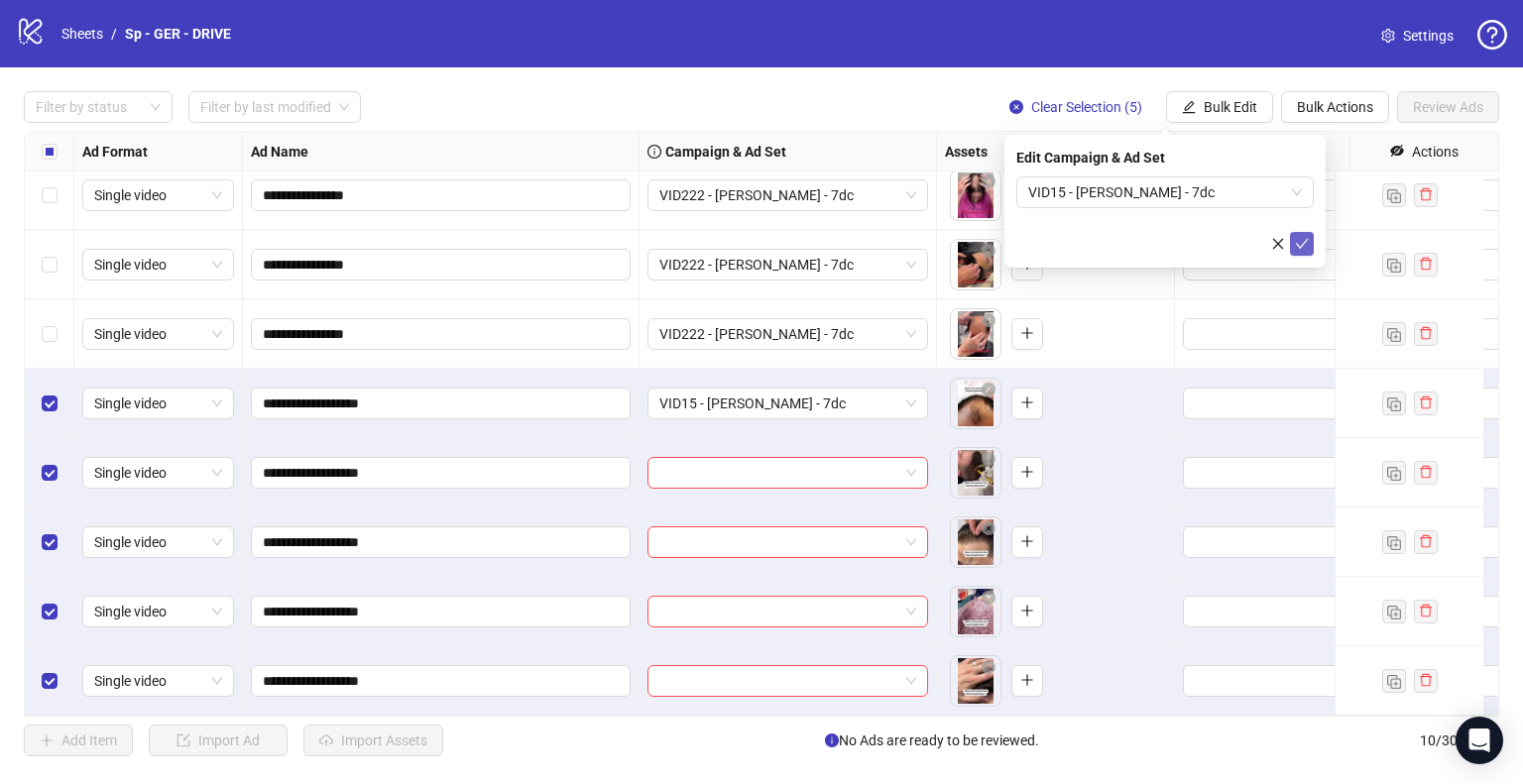 click 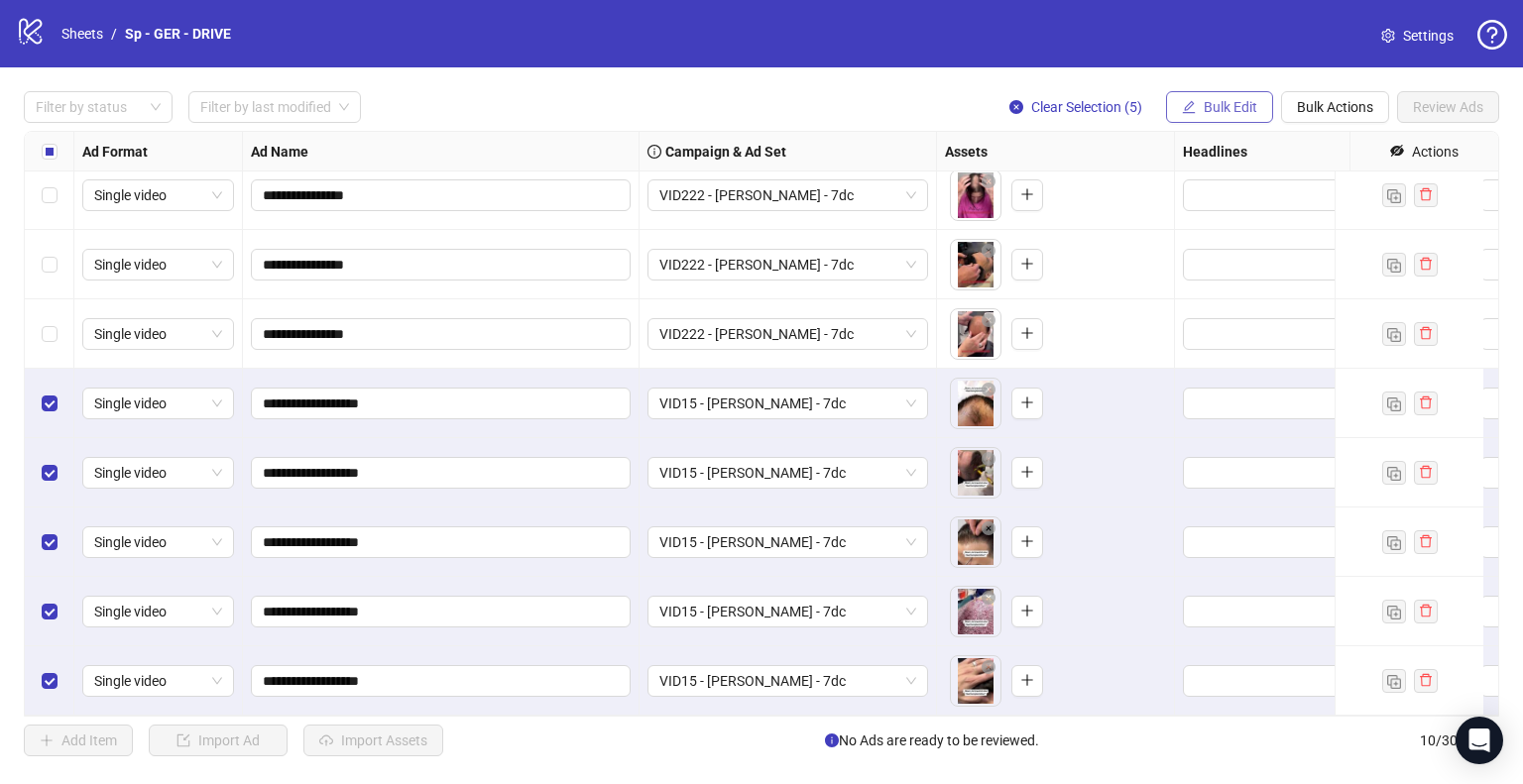 click on "Bulk Edit" at bounding box center (1230, 107) 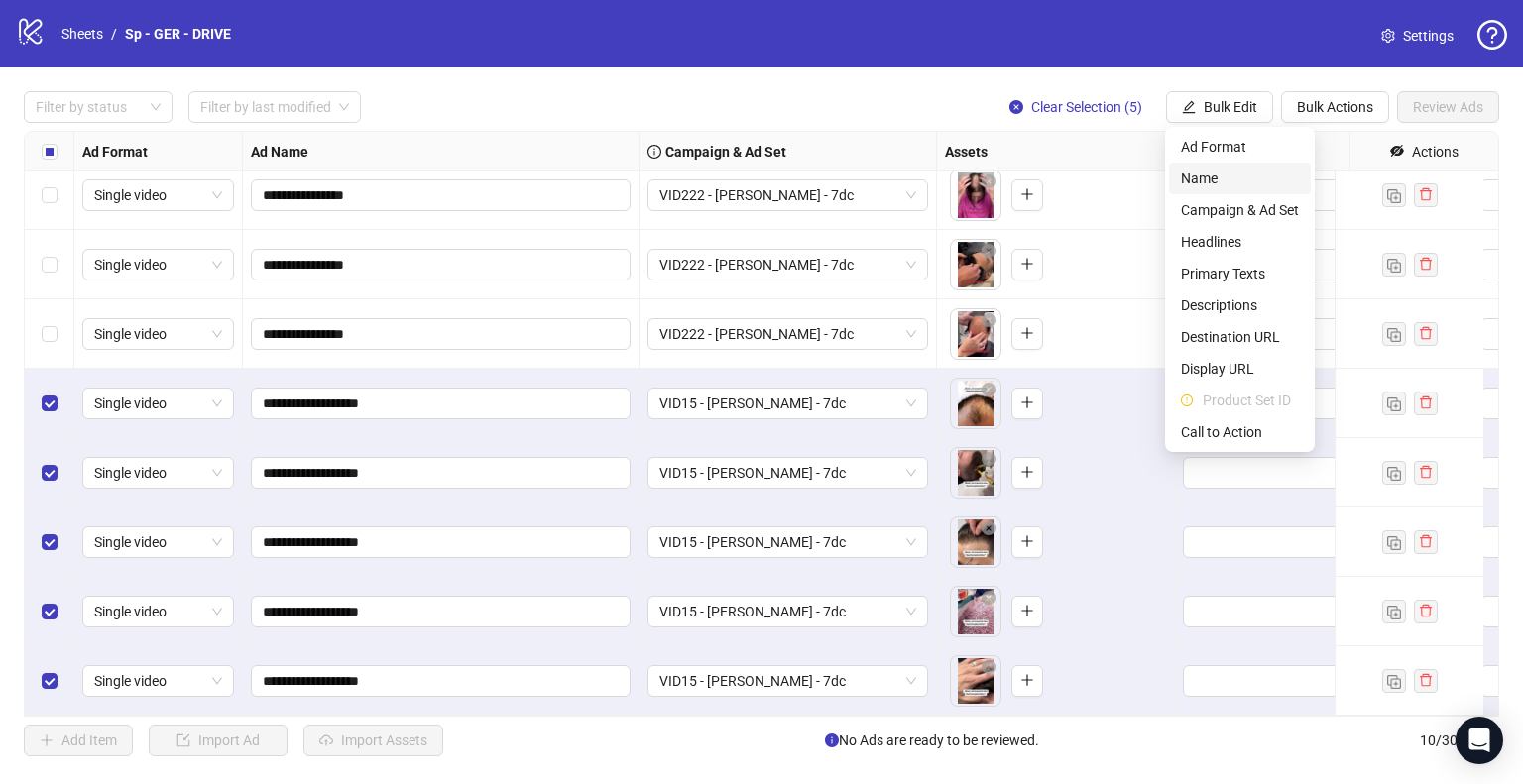 click on "Name" at bounding box center (1239, 178) 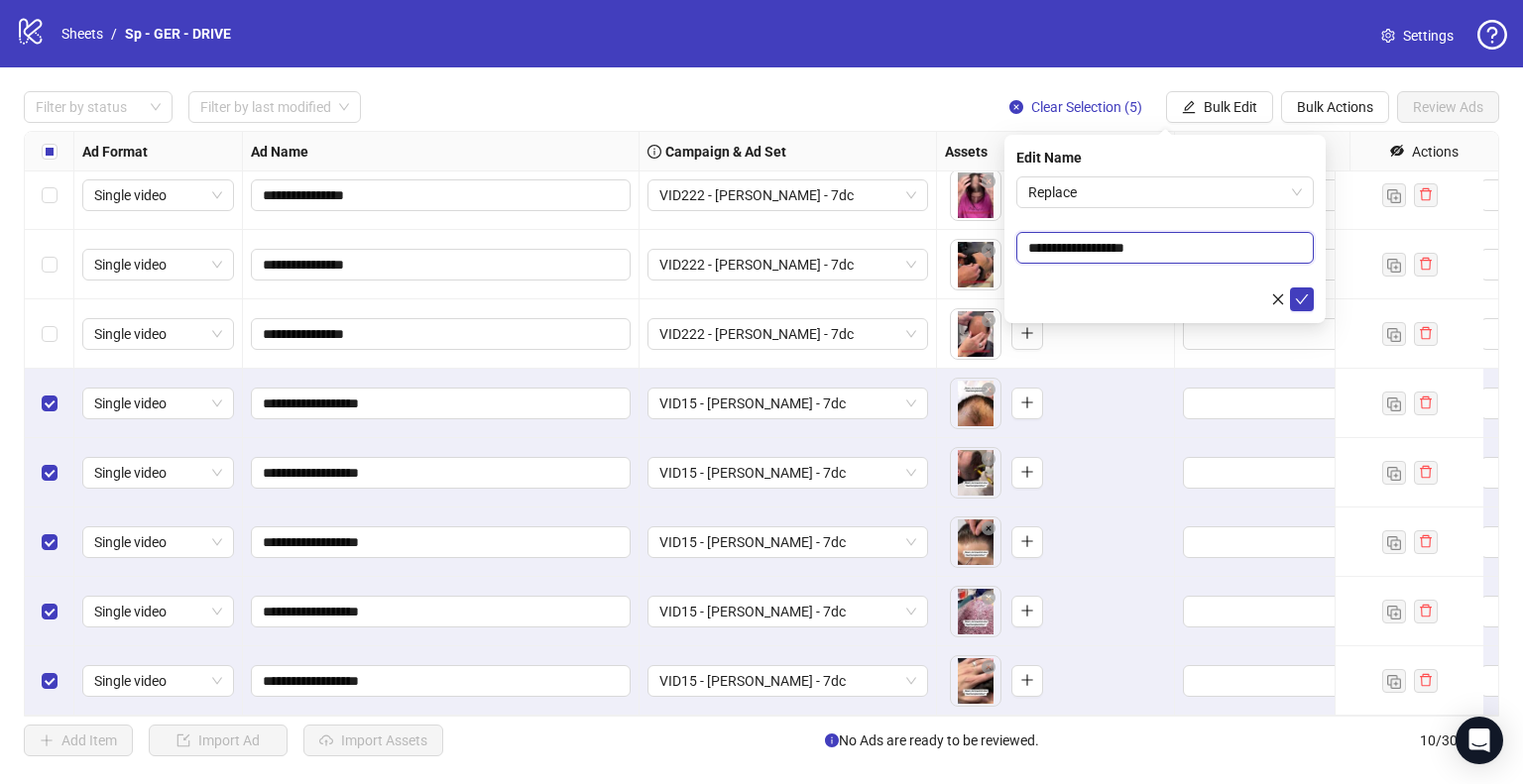 click on "**********" at bounding box center (1165, 248) 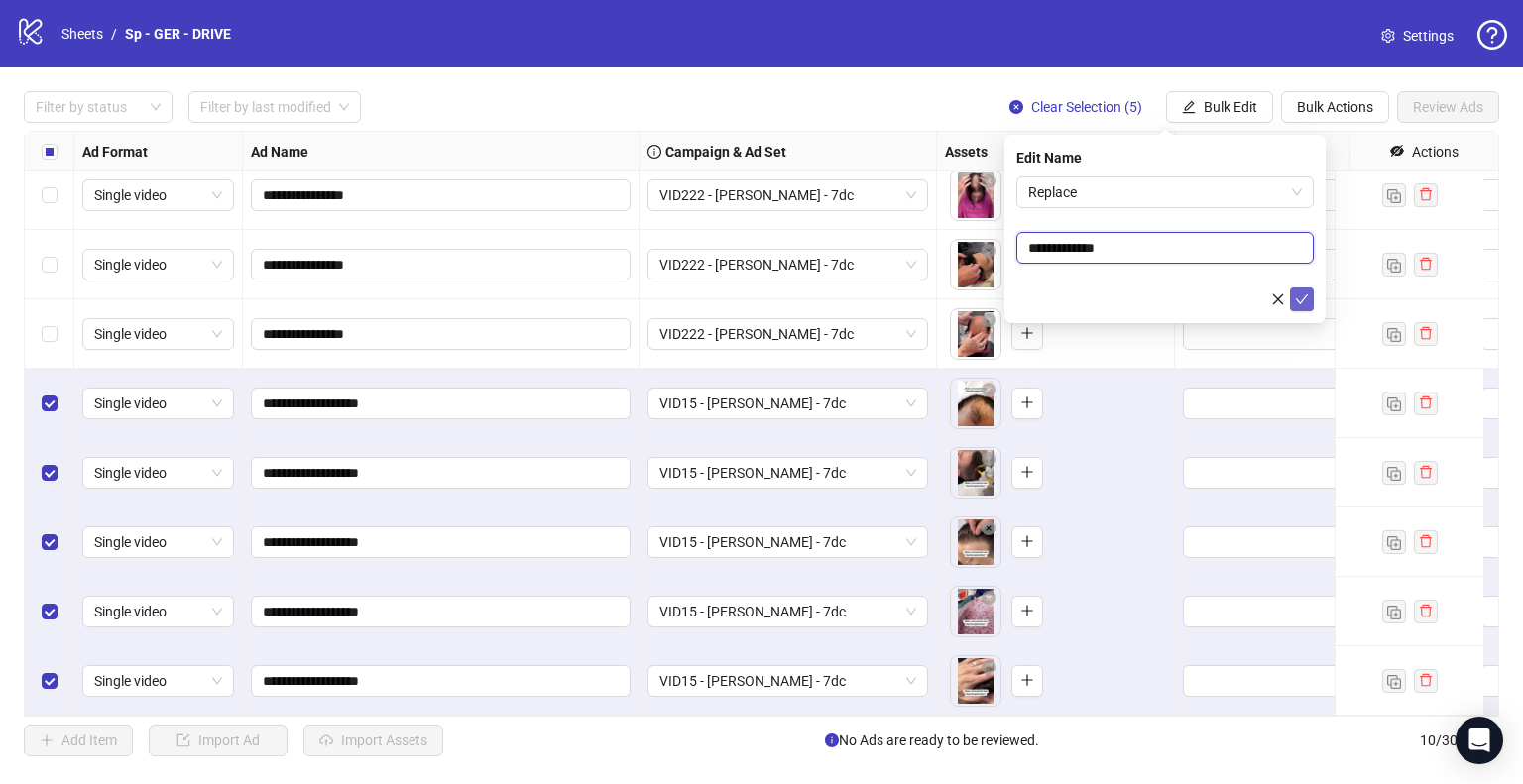 type on "**********" 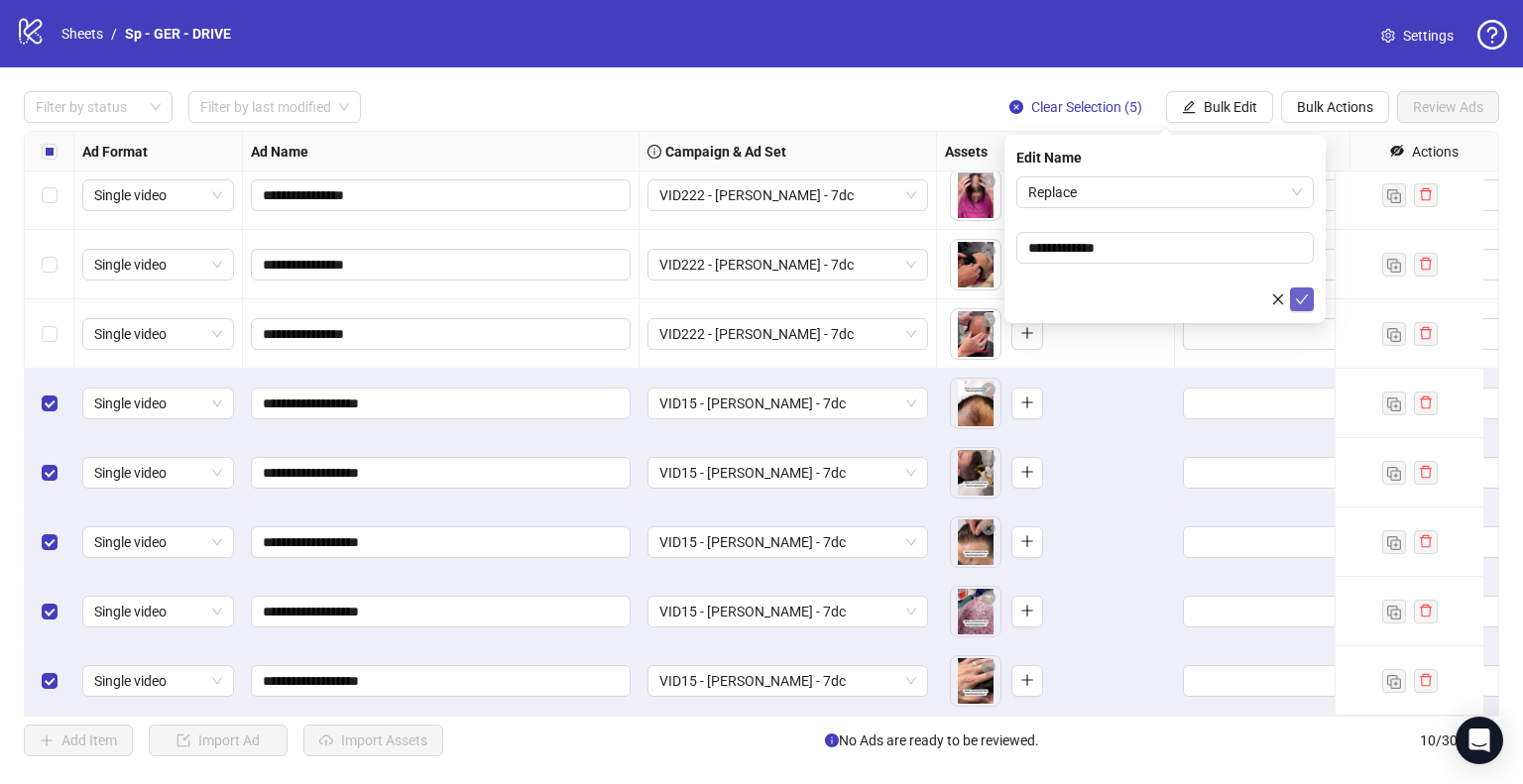 click 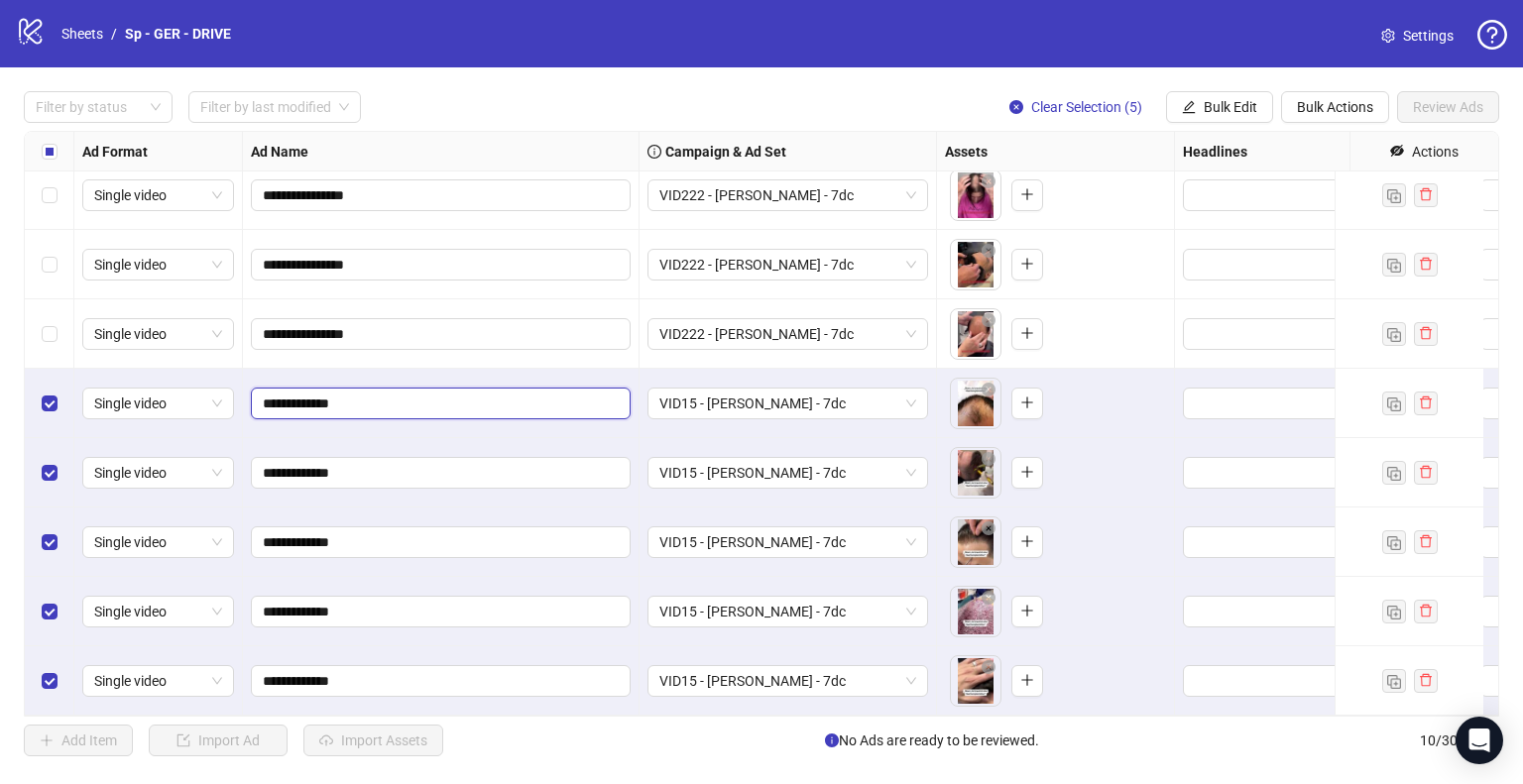 click on "**********" at bounding box center [438, 403] 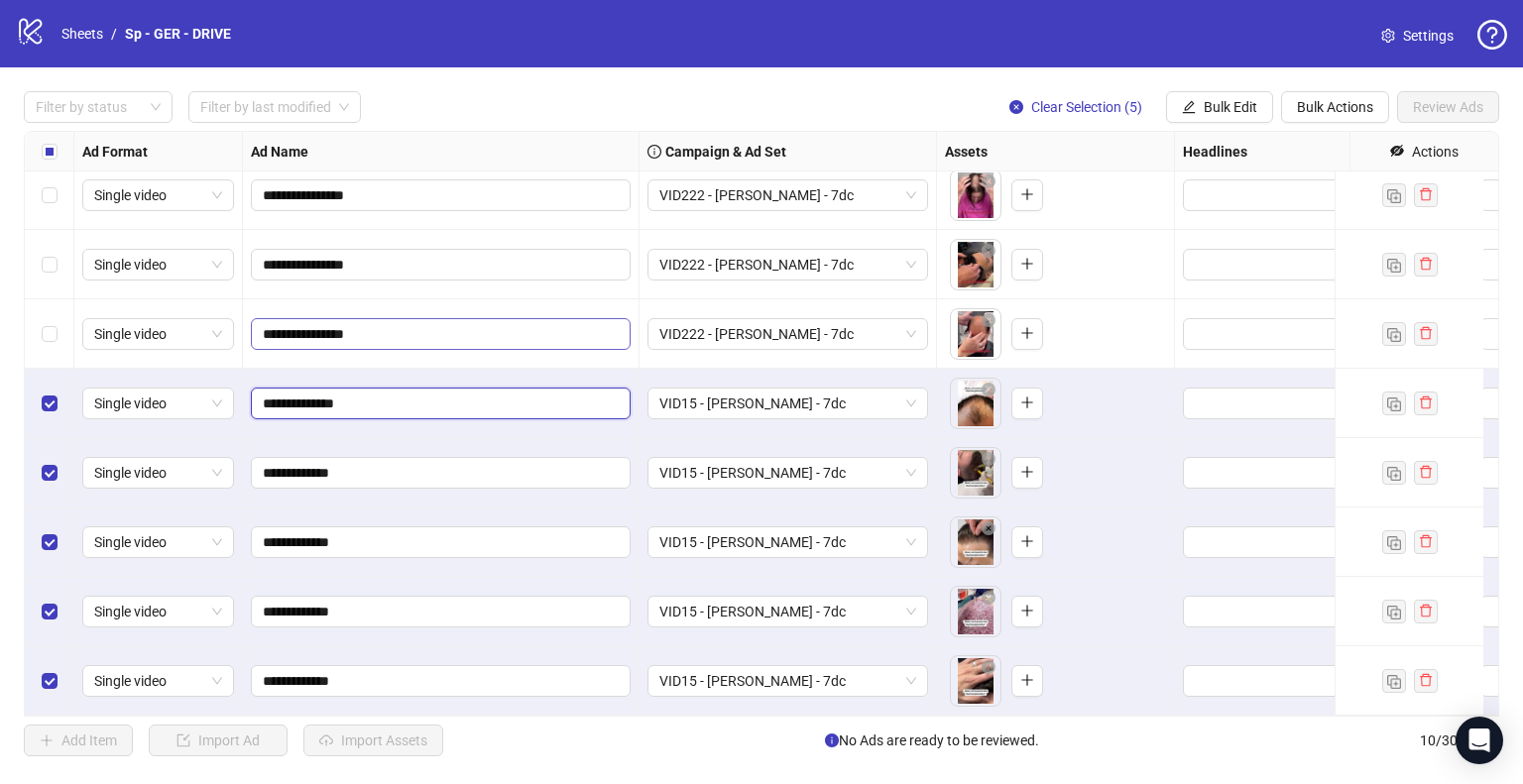 type on "**********" 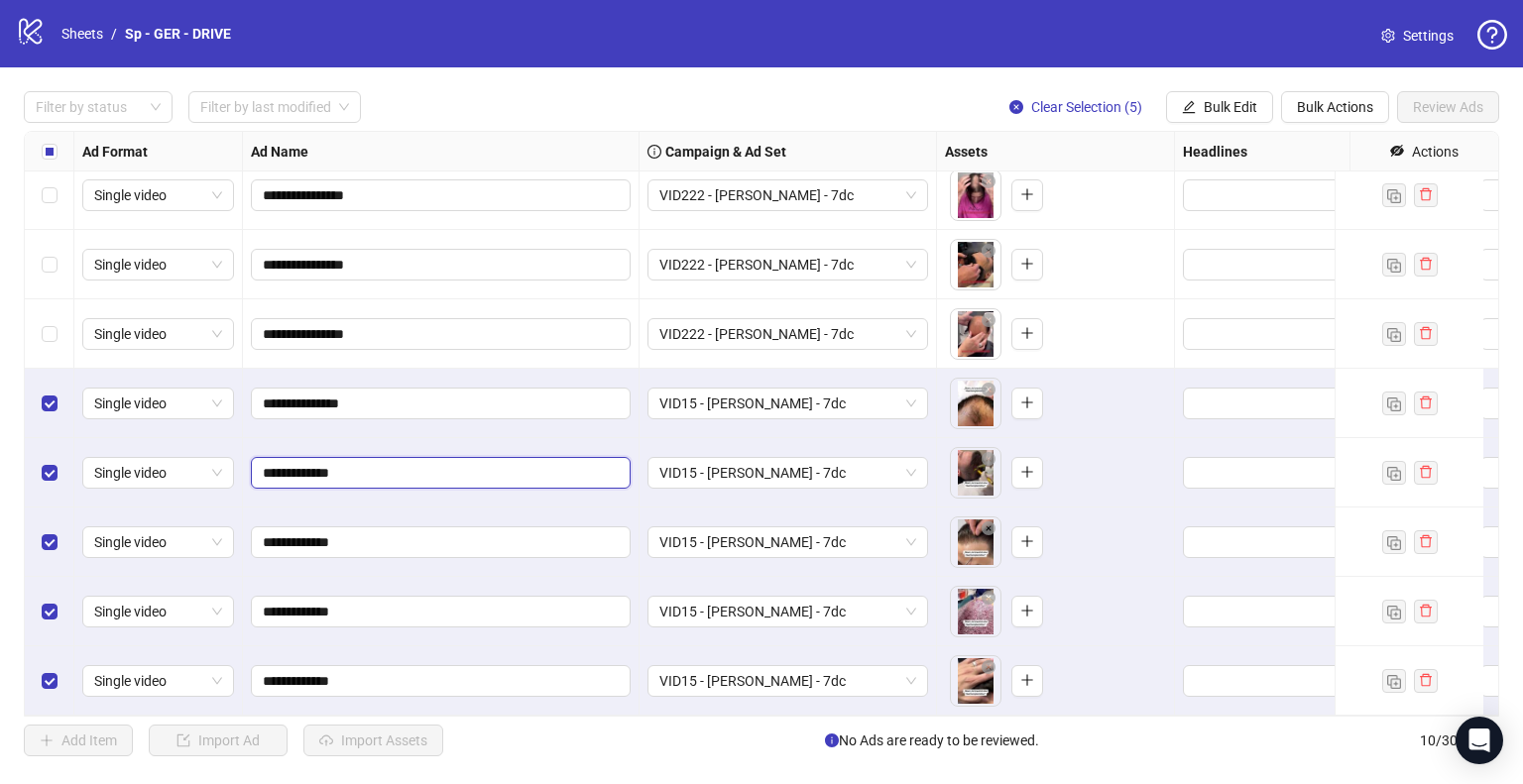 click on "**********" at bounding box center (438, 473) 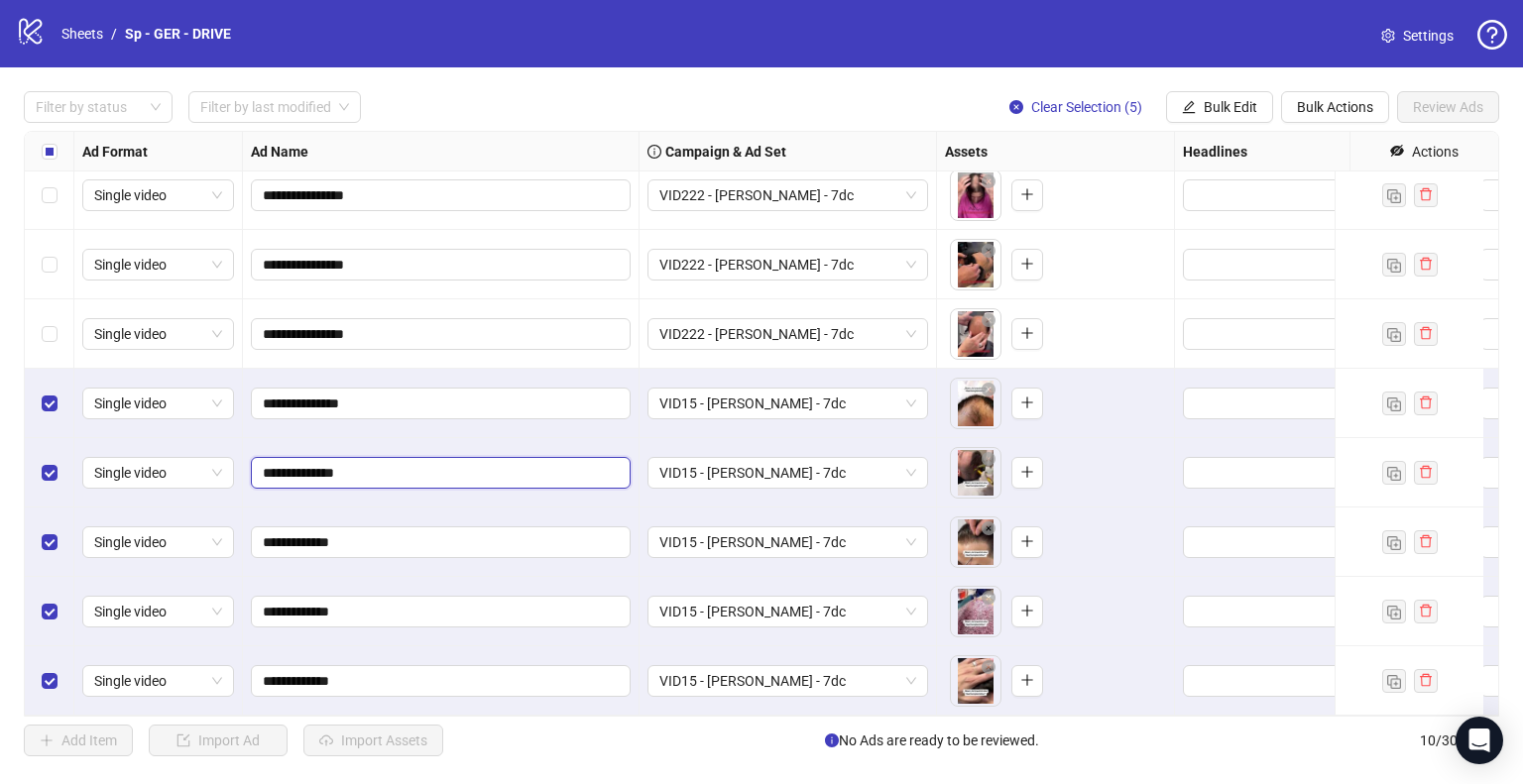type on "**********" 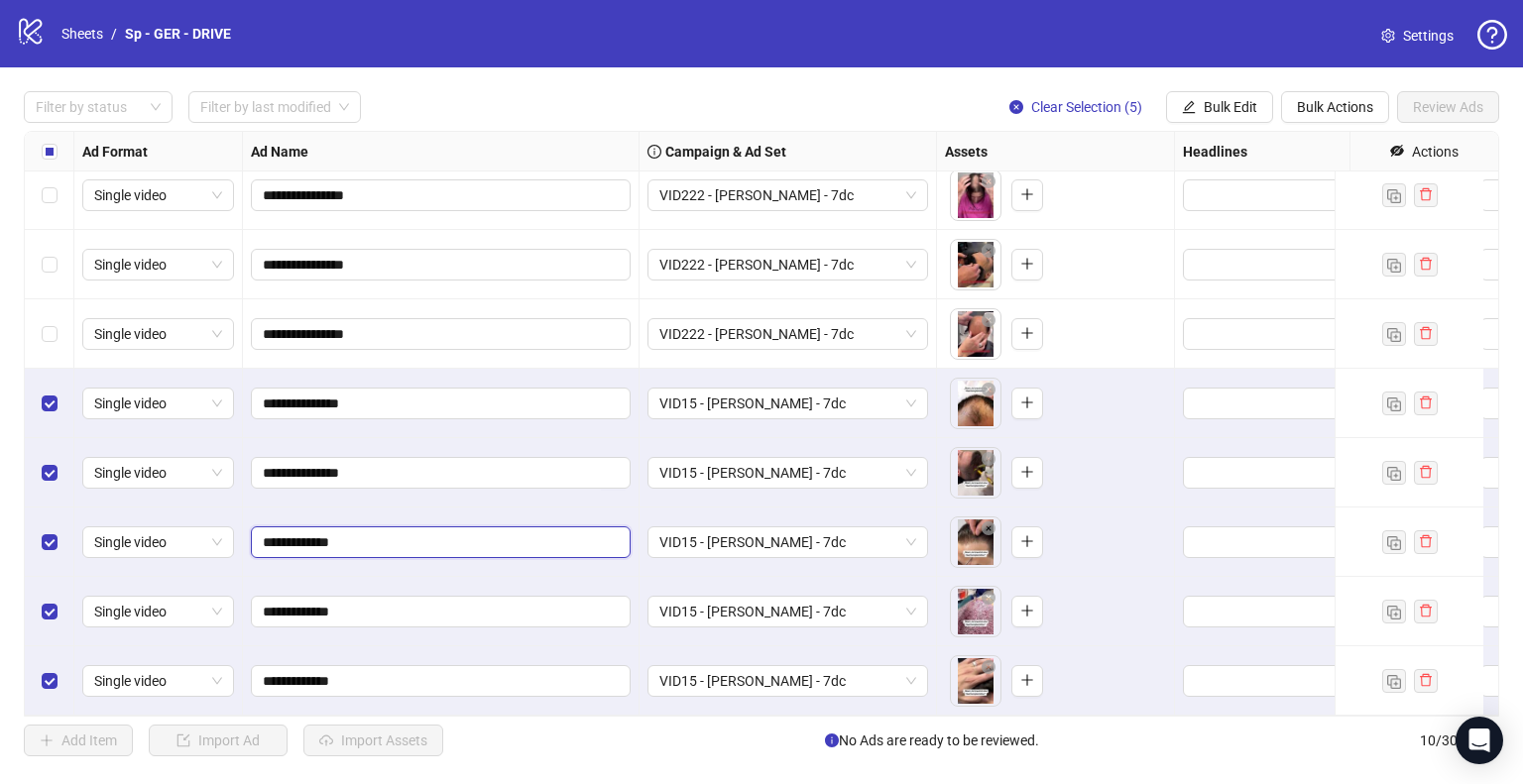 click on "**********" at bounding box center [438, 542] 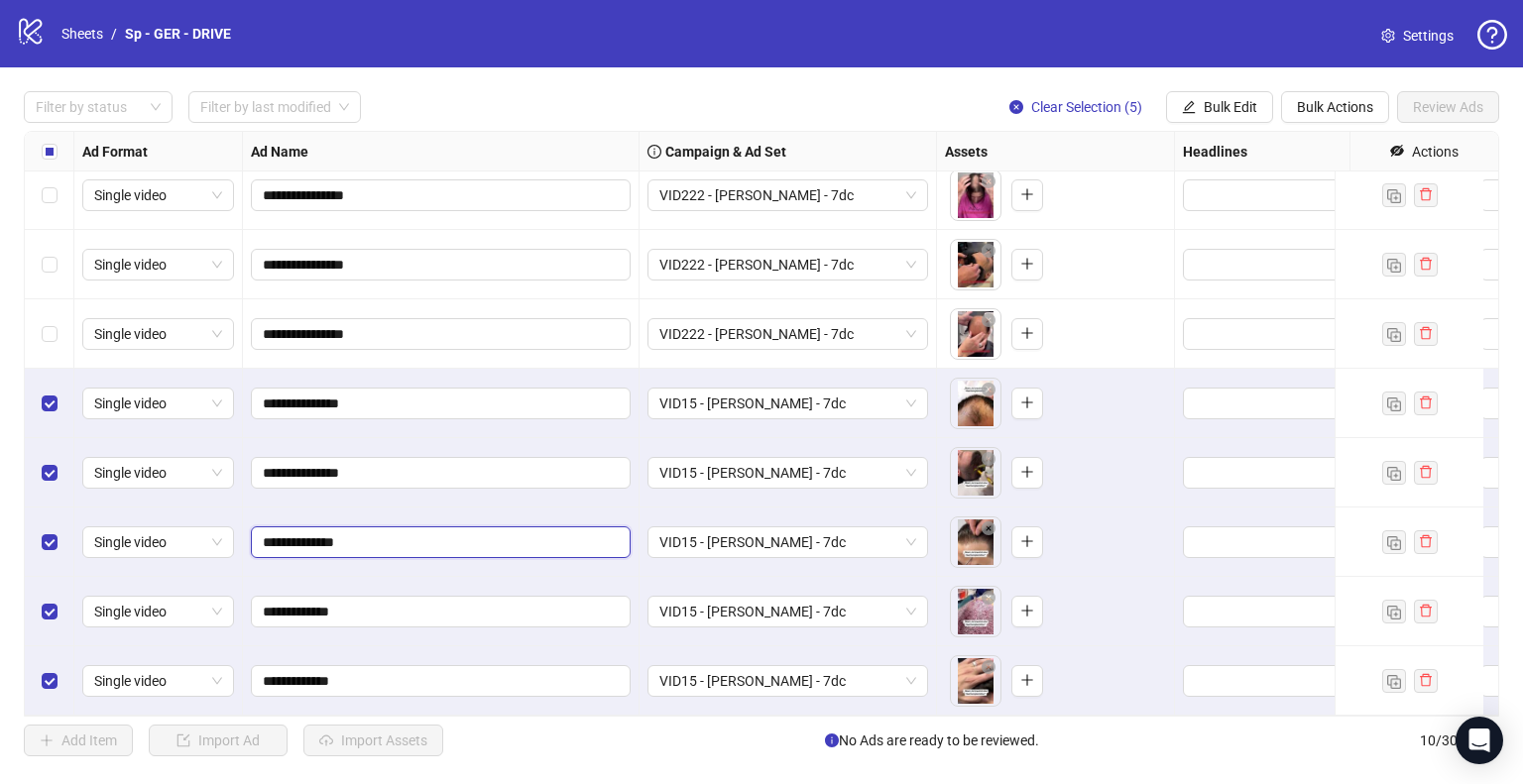 type on "**********" 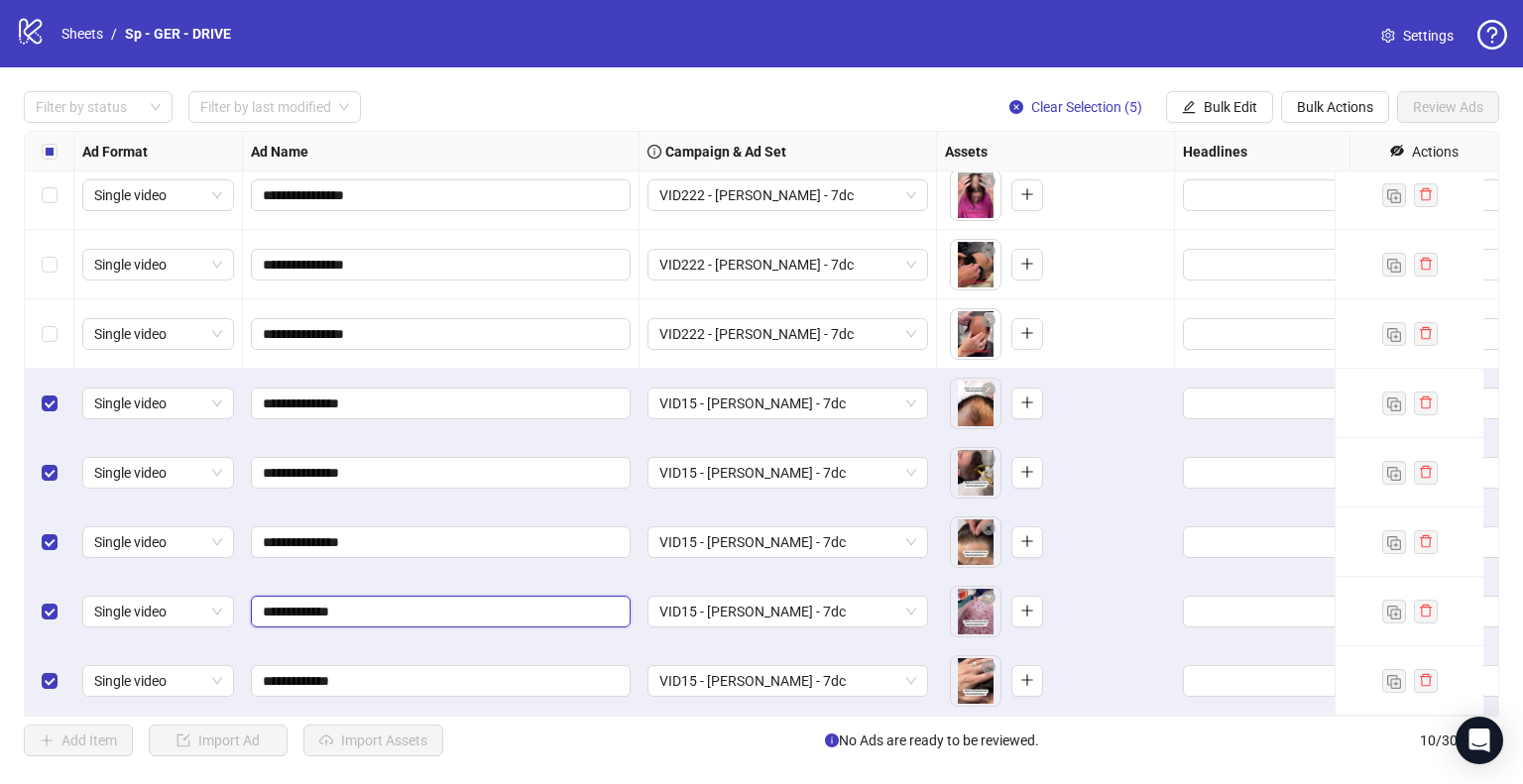 click on "**********" at bounding box center [438, 612] 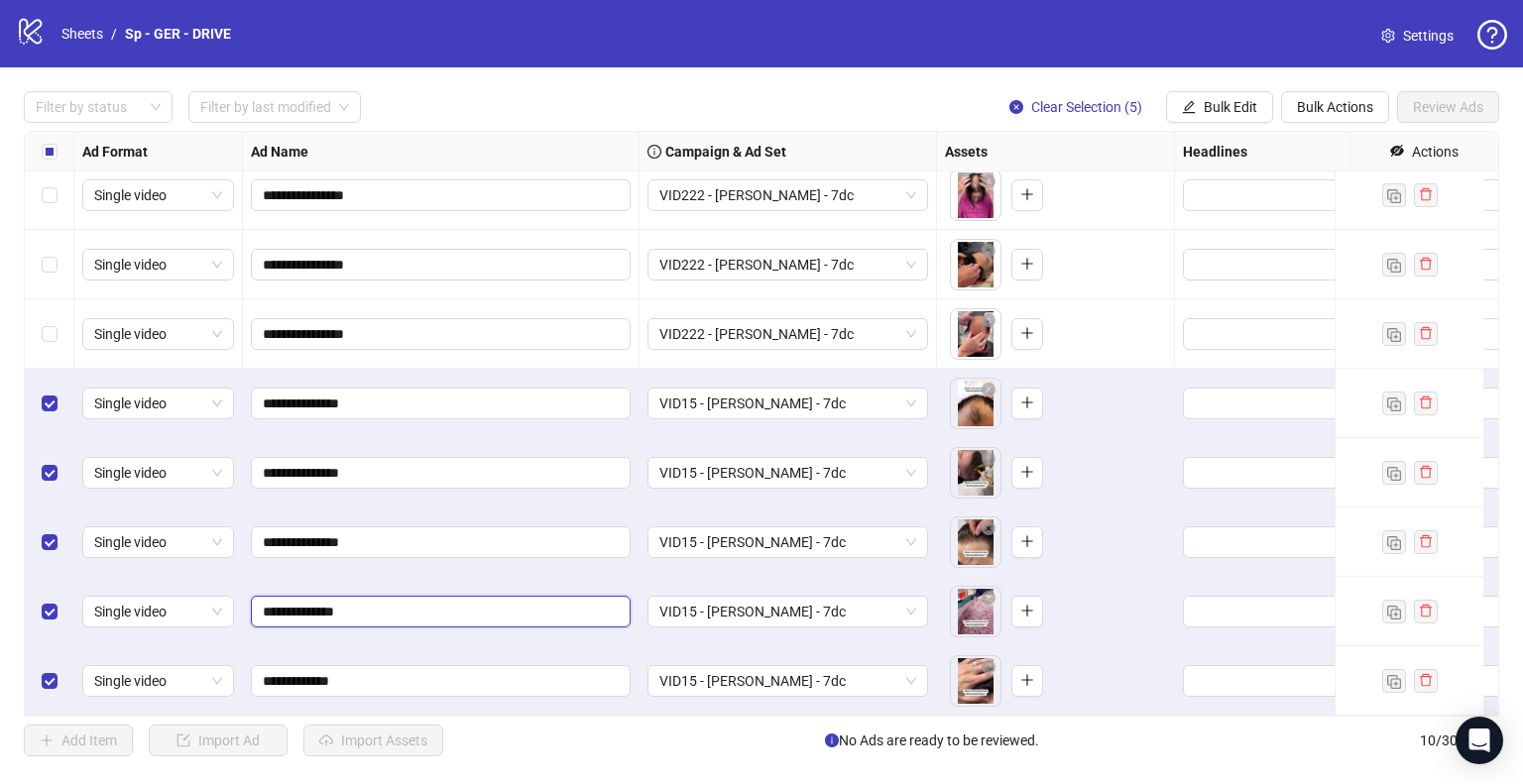 type on "**********" 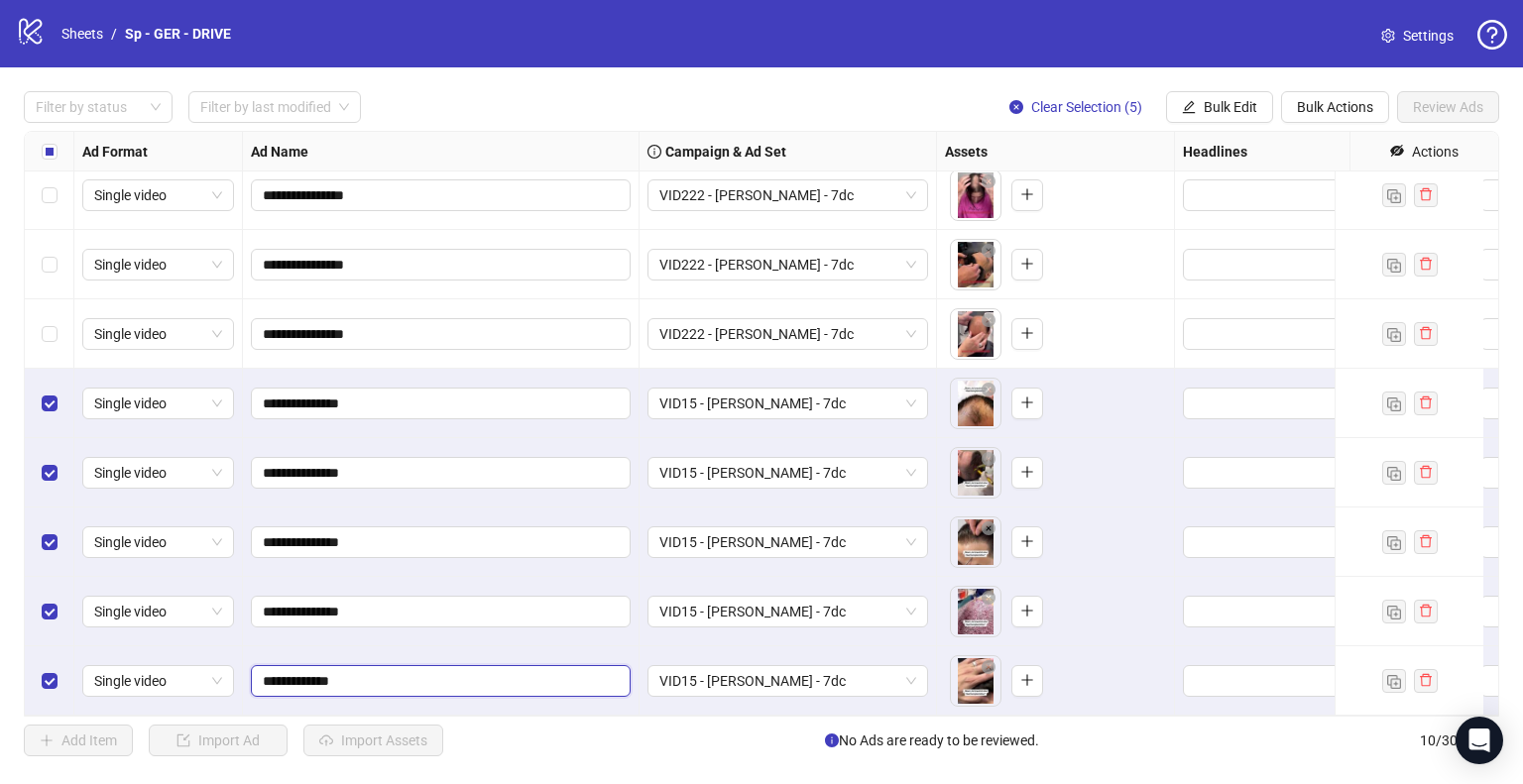 click on "**********" at bounding box center [438, 681] 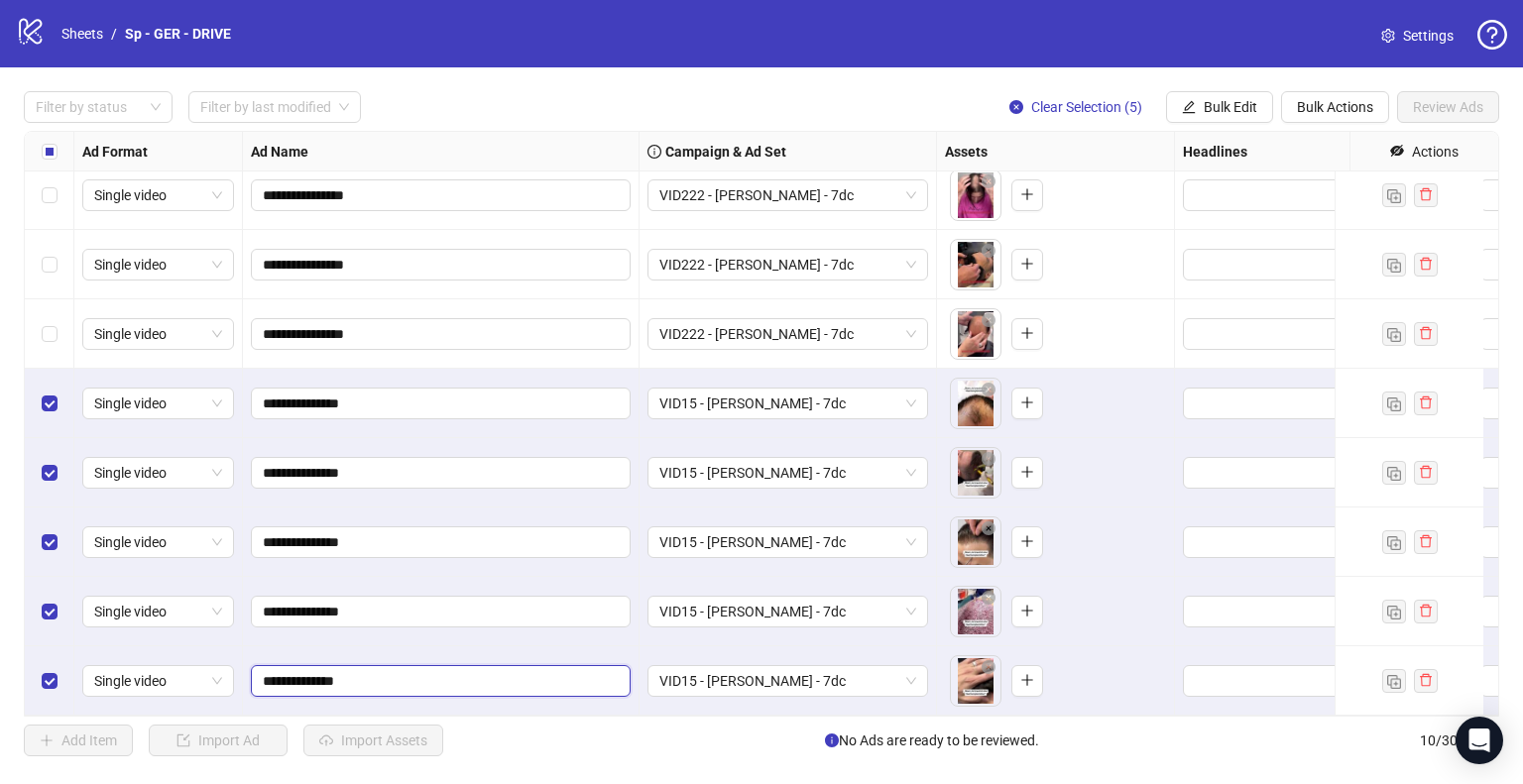 type on "**********" 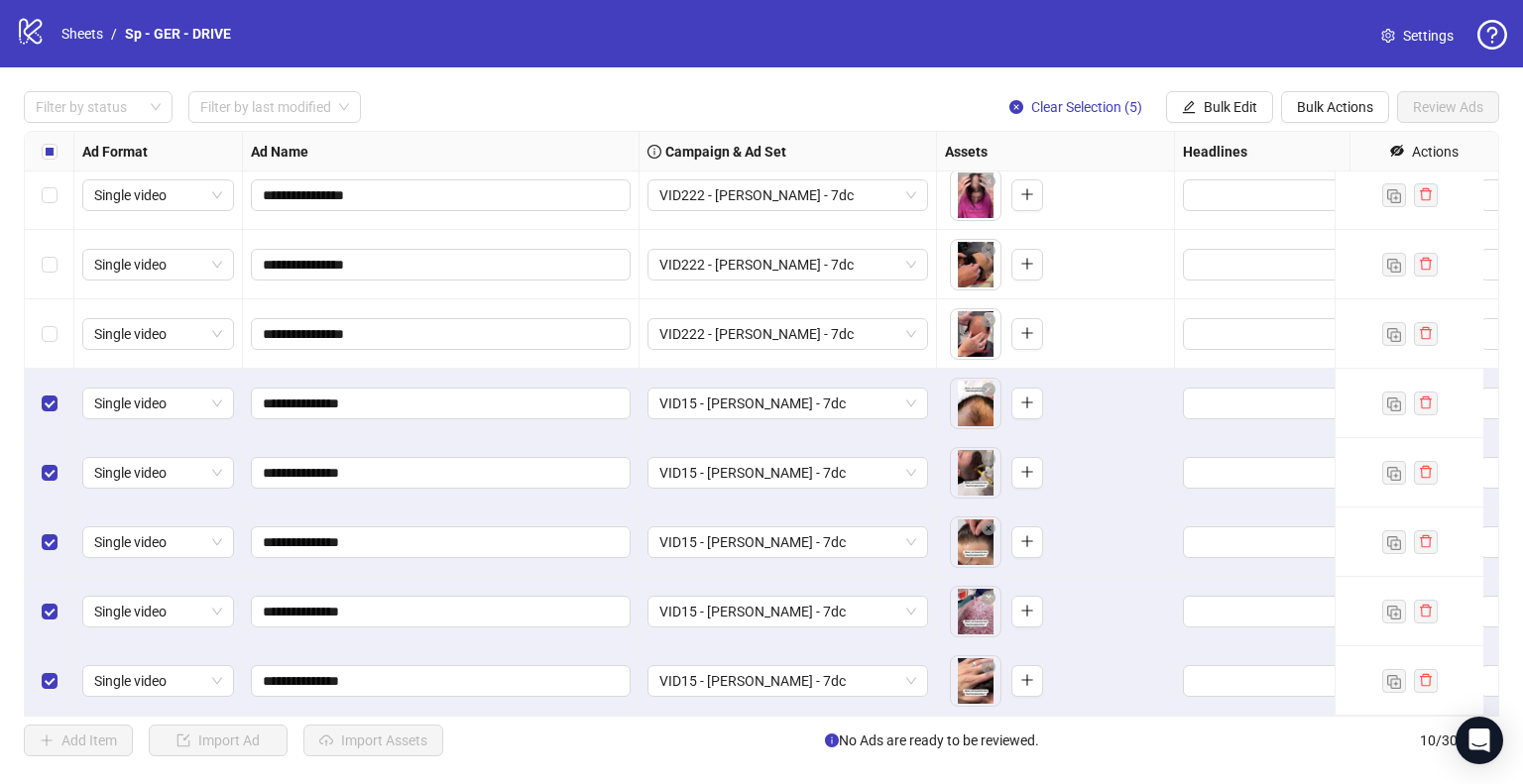 click on "To pick up a draggable item, press the space bar.
While dragging, use the arrow keys to move the item.
Press space again to drop the item in its new position, or press escape to cancel." at bounding box center (1056, 473) 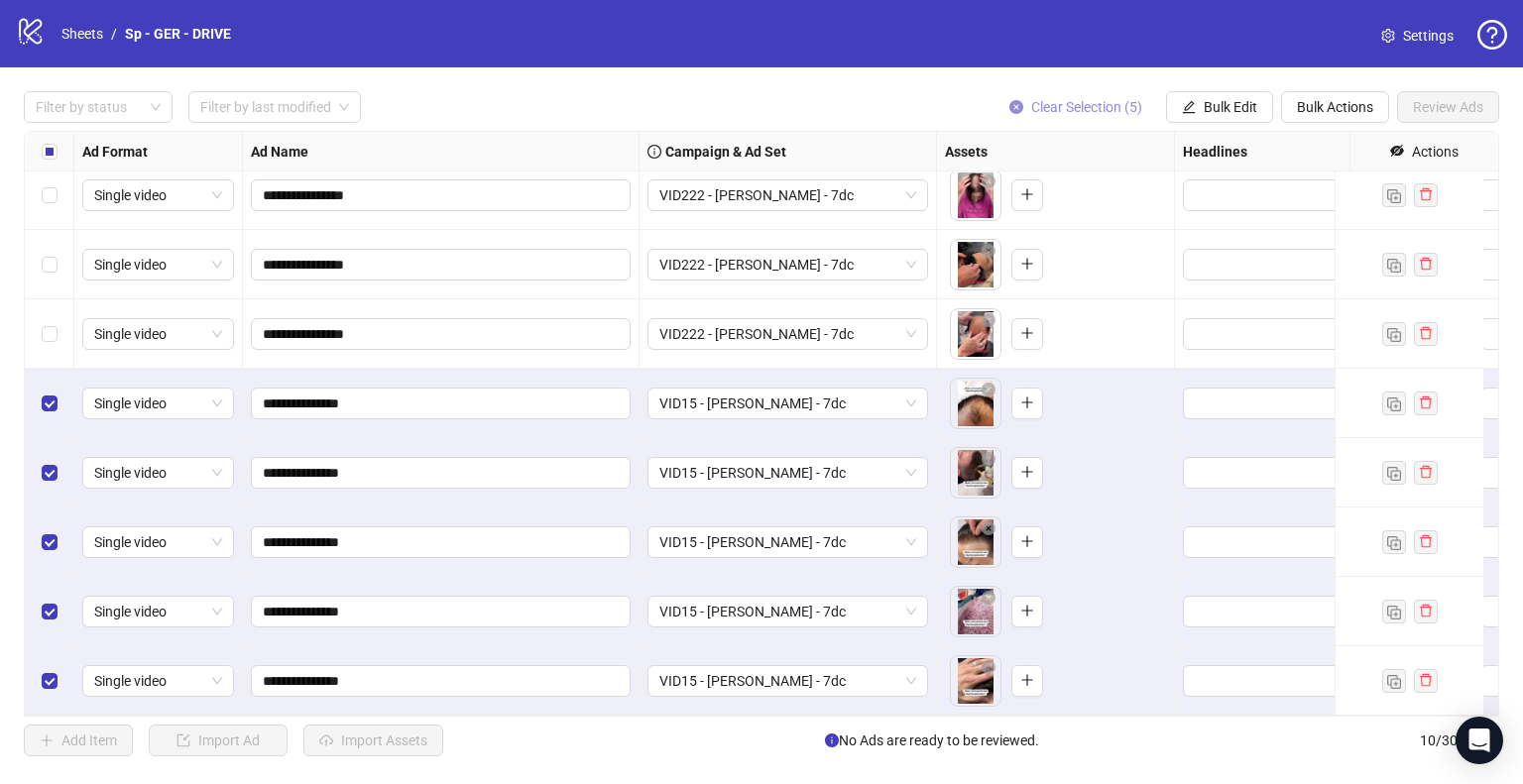 click on "Clear Selection (5)" at bounding box center [1087, 107] 